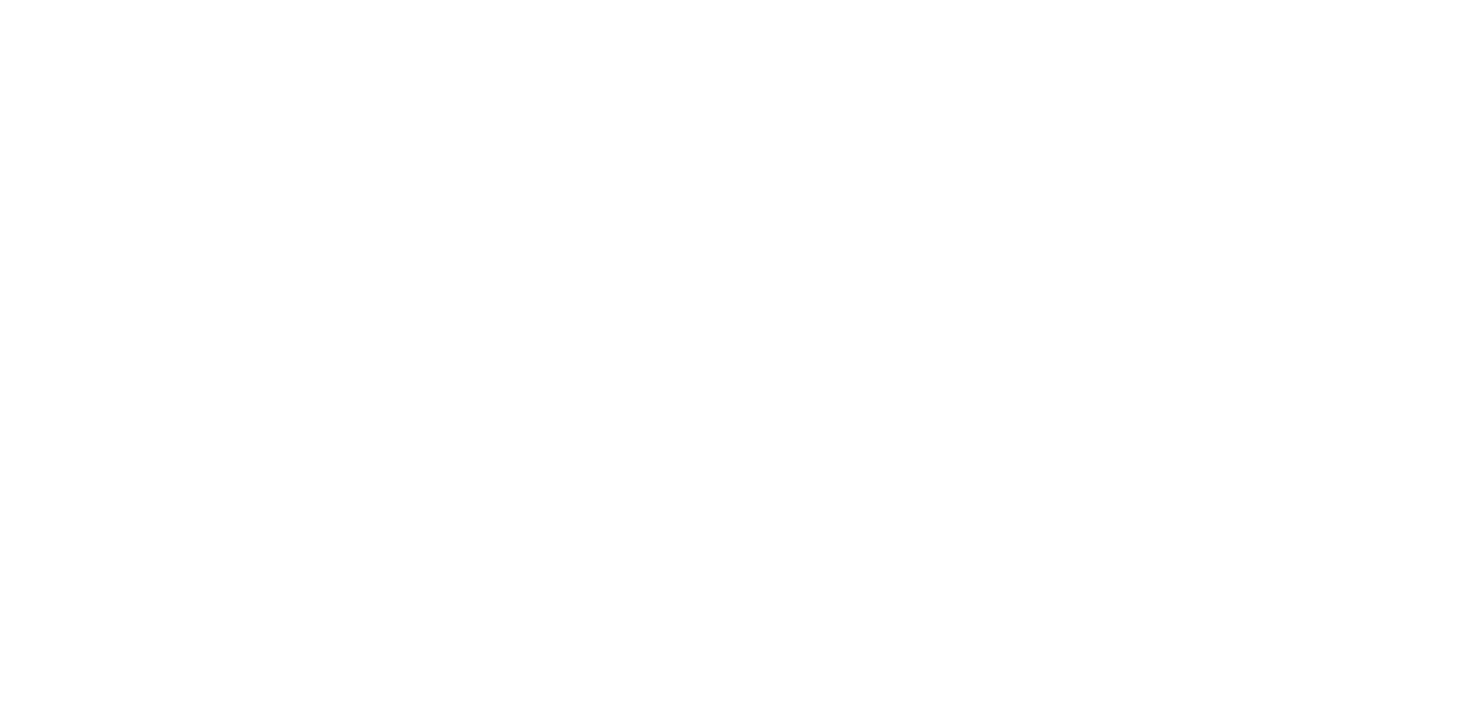 scroll, scrollTop: 0, scrollLeft: 0, axis: both 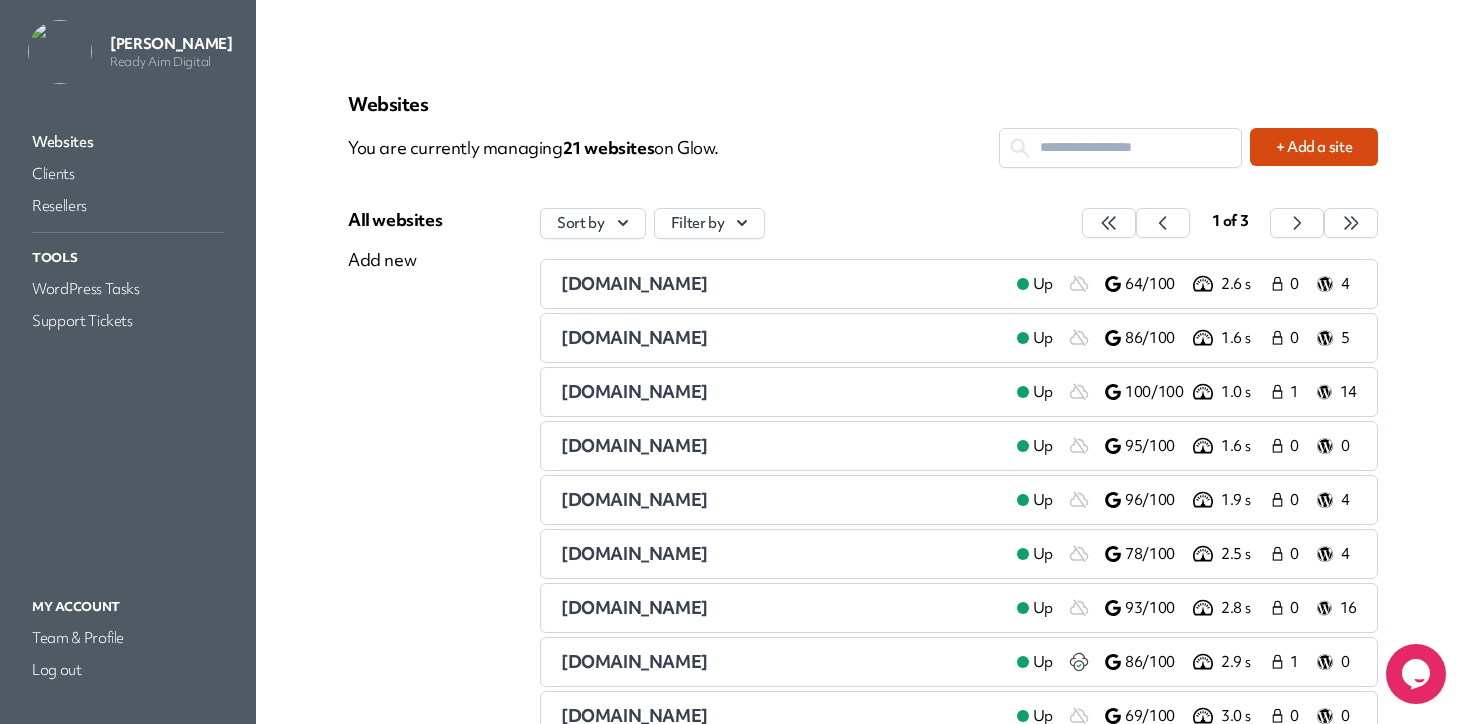 click on "You are currently managing  21 website s
on Glow." at bounding box center (673, 148) 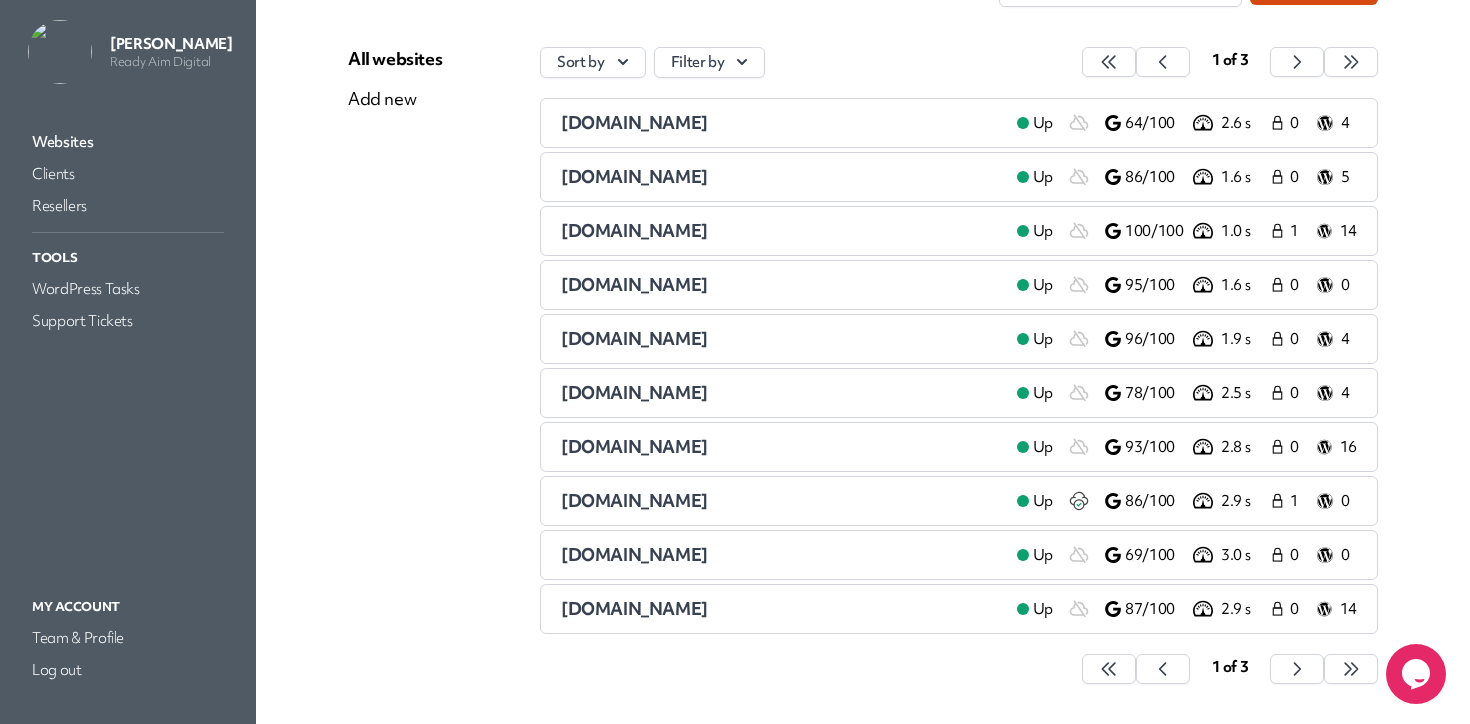 scroll, scrollTop: 159, scrollLeft: 0, axis: vertical 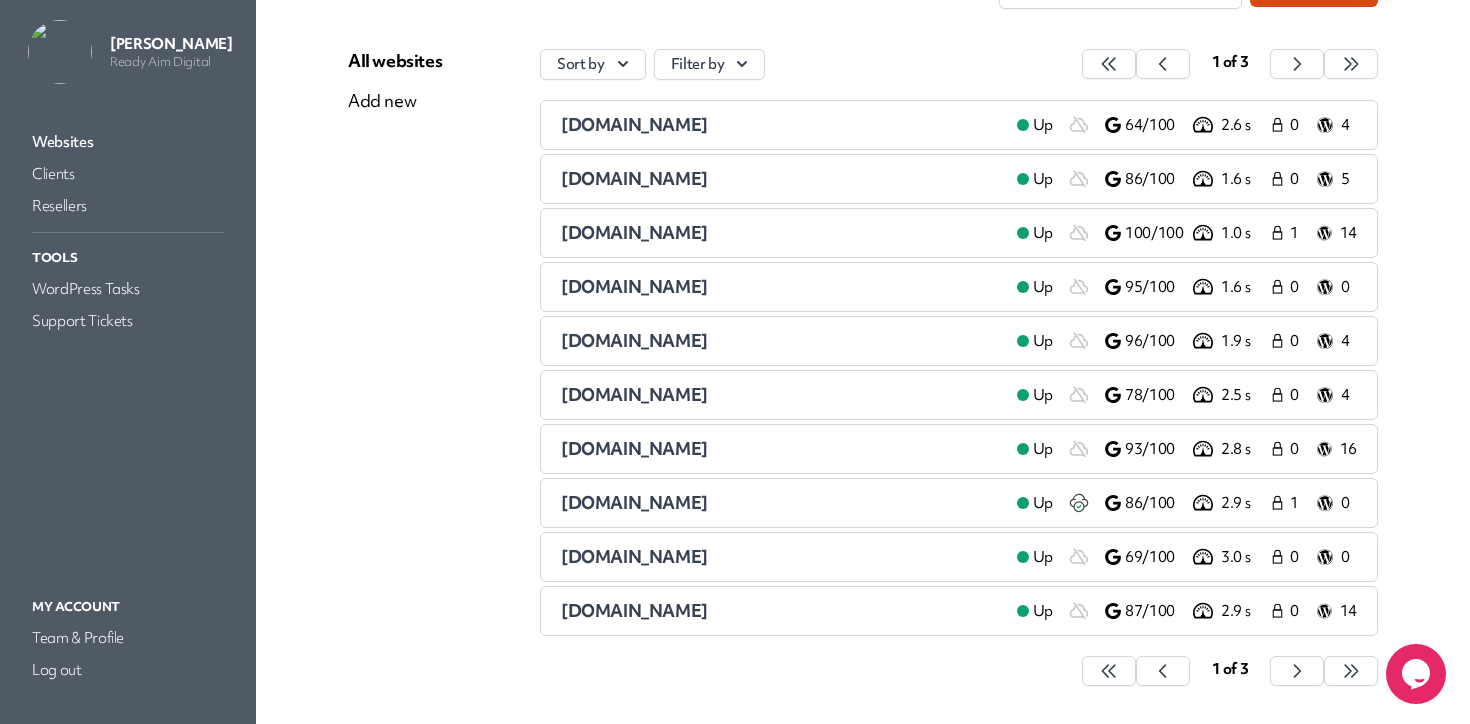 click on "[DOMAIN_NAME]" at bounding box center (781, 233) 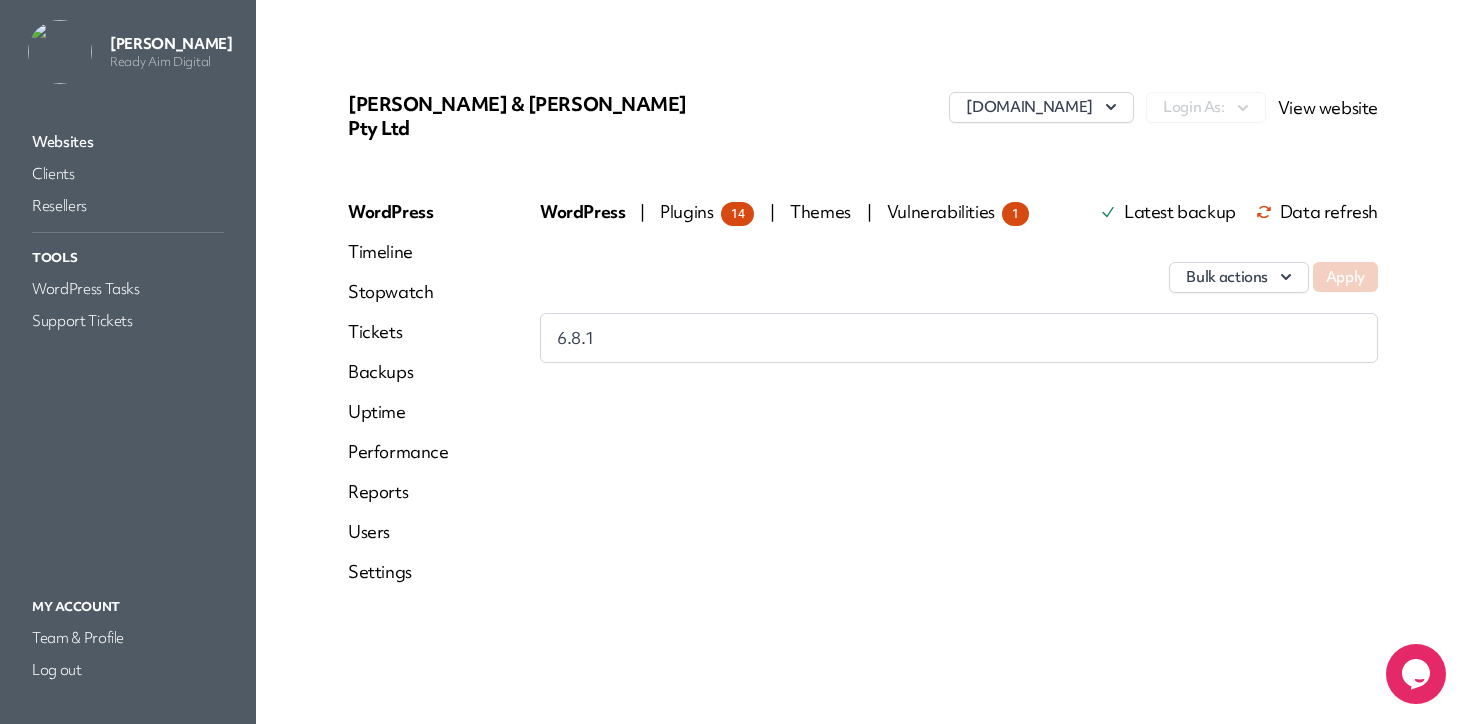 click on "Reports" at bounding box center (398, 492) 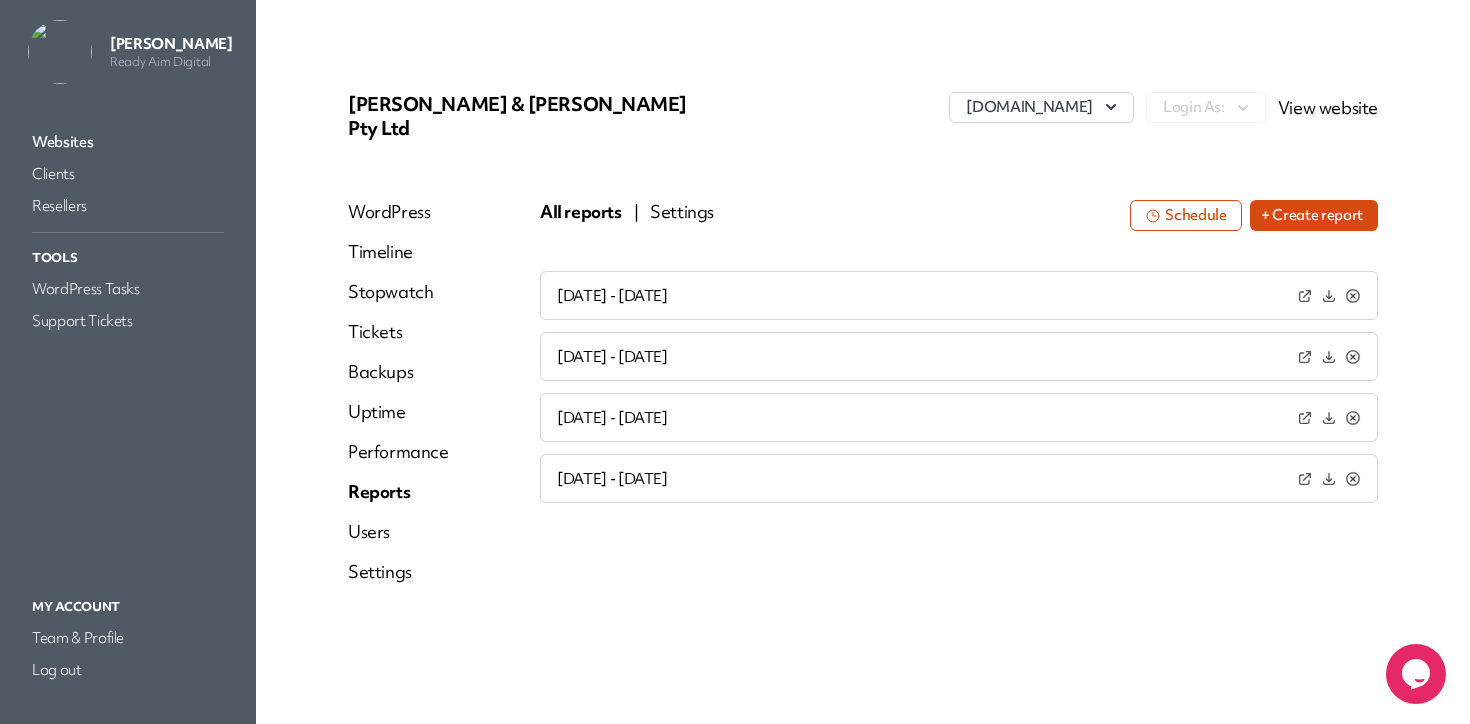 click on "+ Create report" at bounding box center [1314, 215] 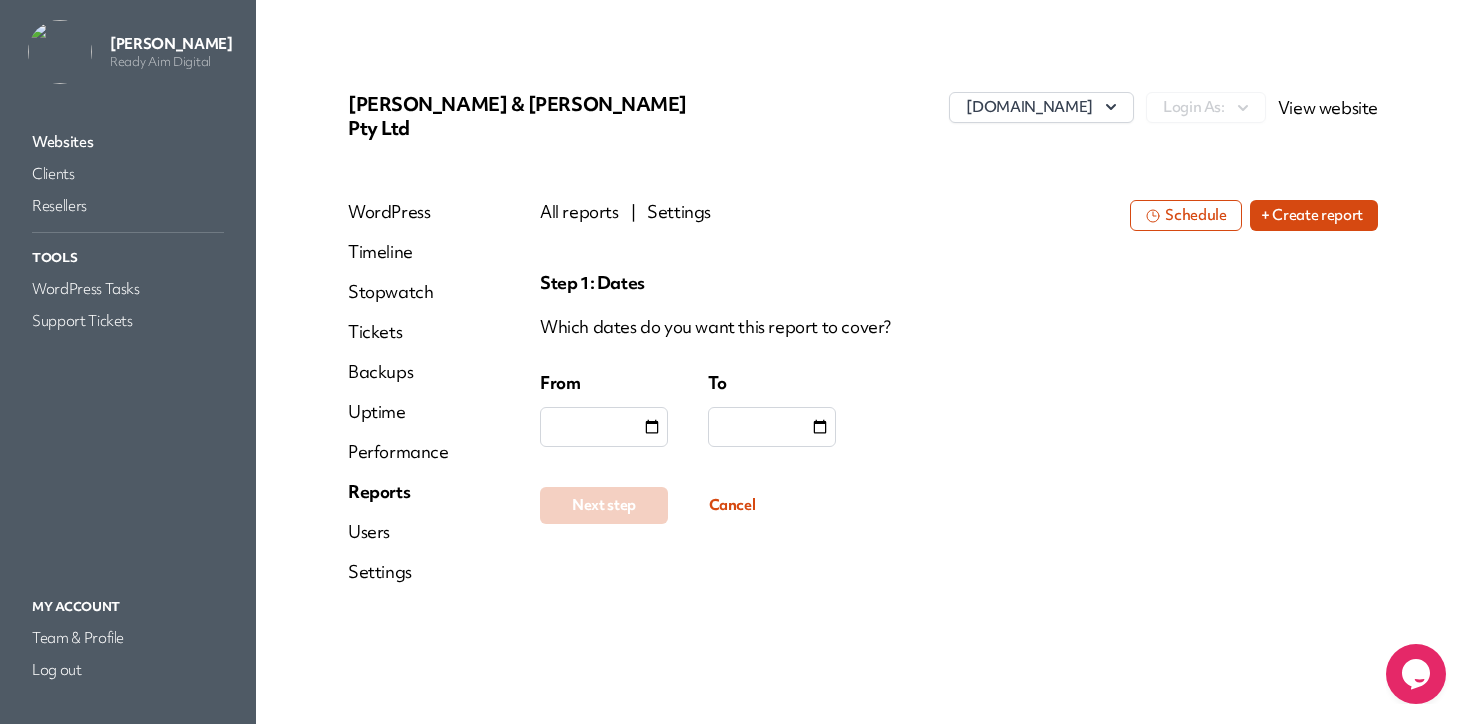 click at bounding box center [604, 427] 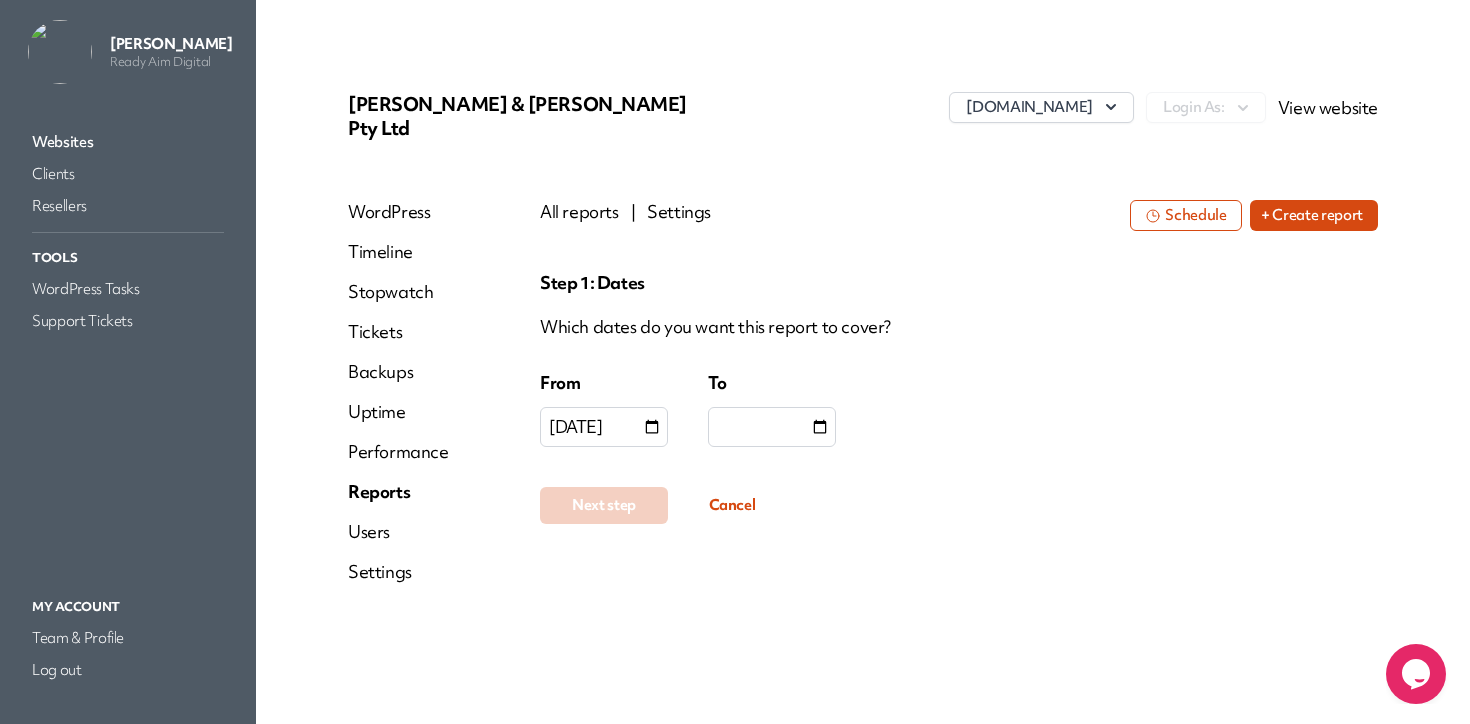 type on "**********" 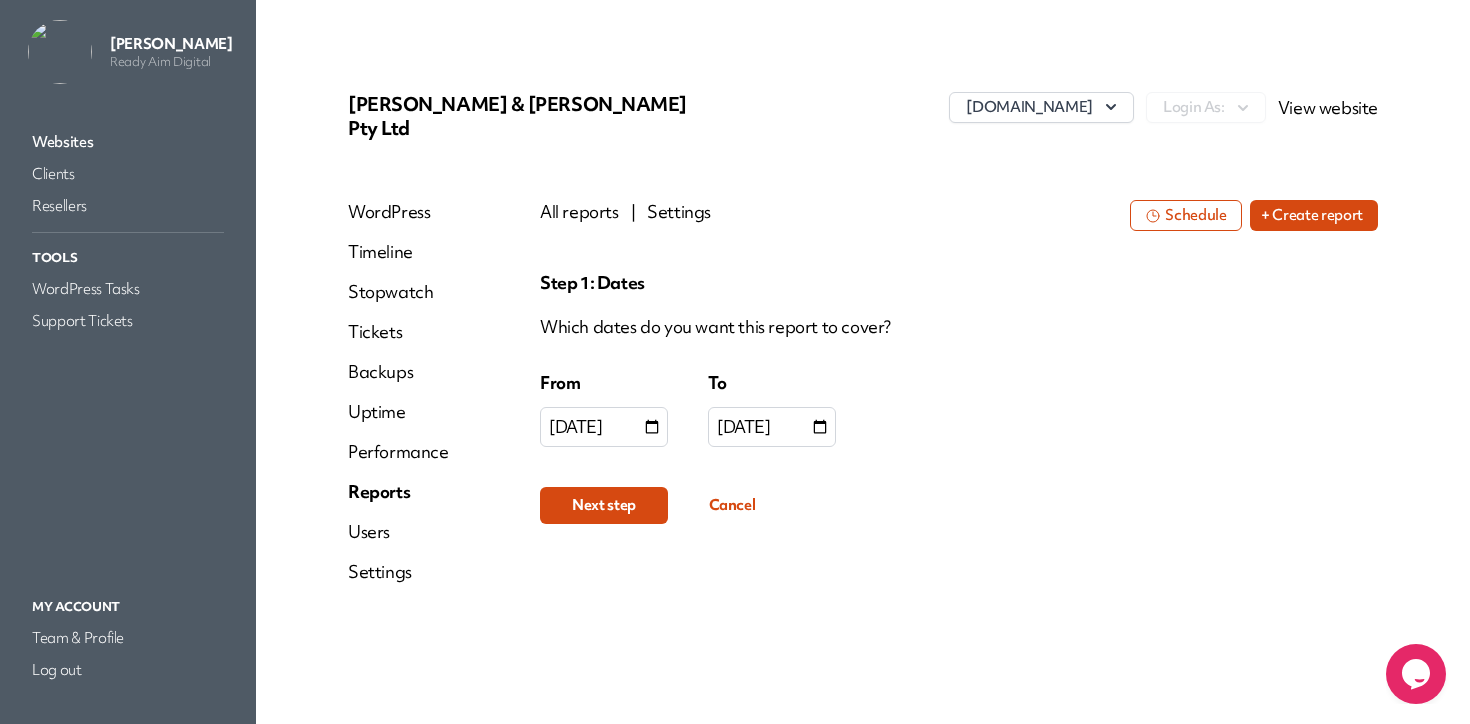 click on "Next step" at bounding box center (604, 505) 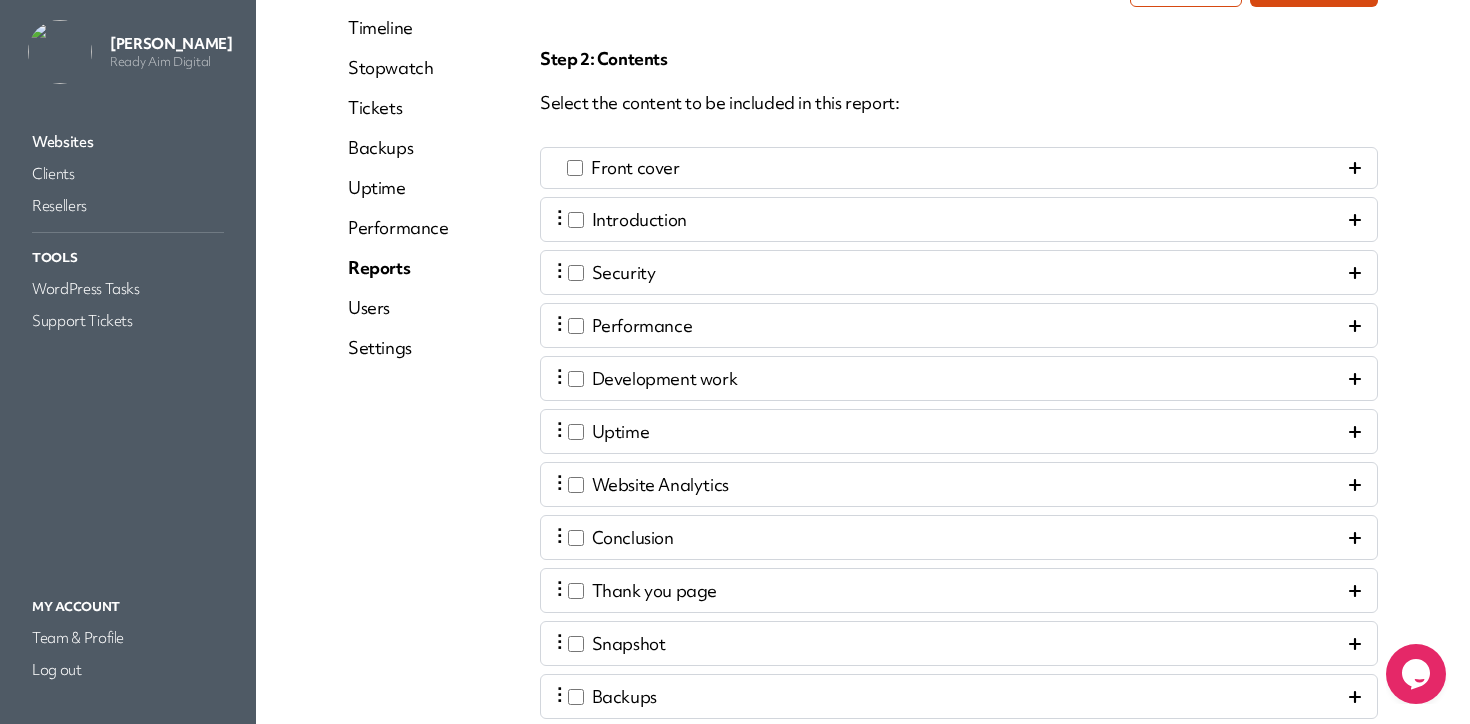 scroll, scrollTop: 219, scrollLeft: 0, axis: vertical 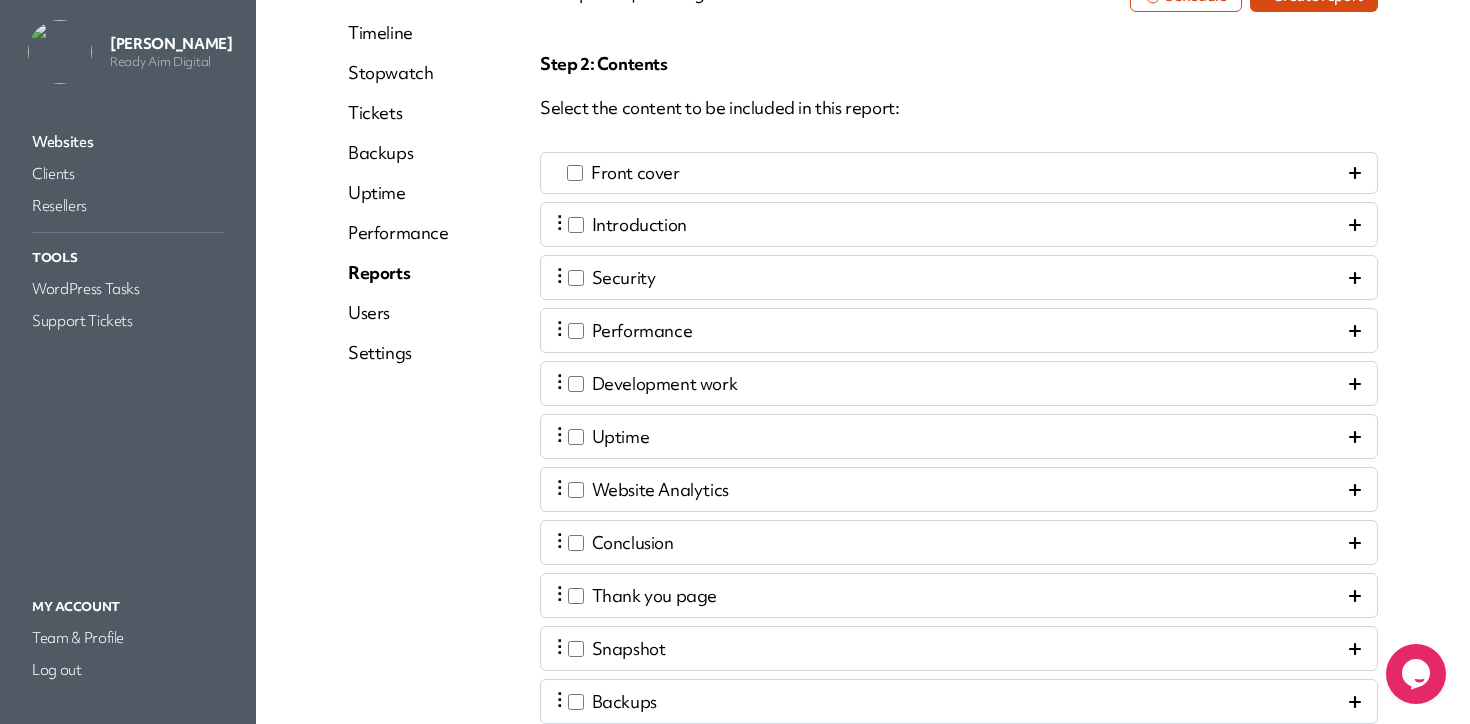 click on "Front cover" at bounding box center (959, 173) 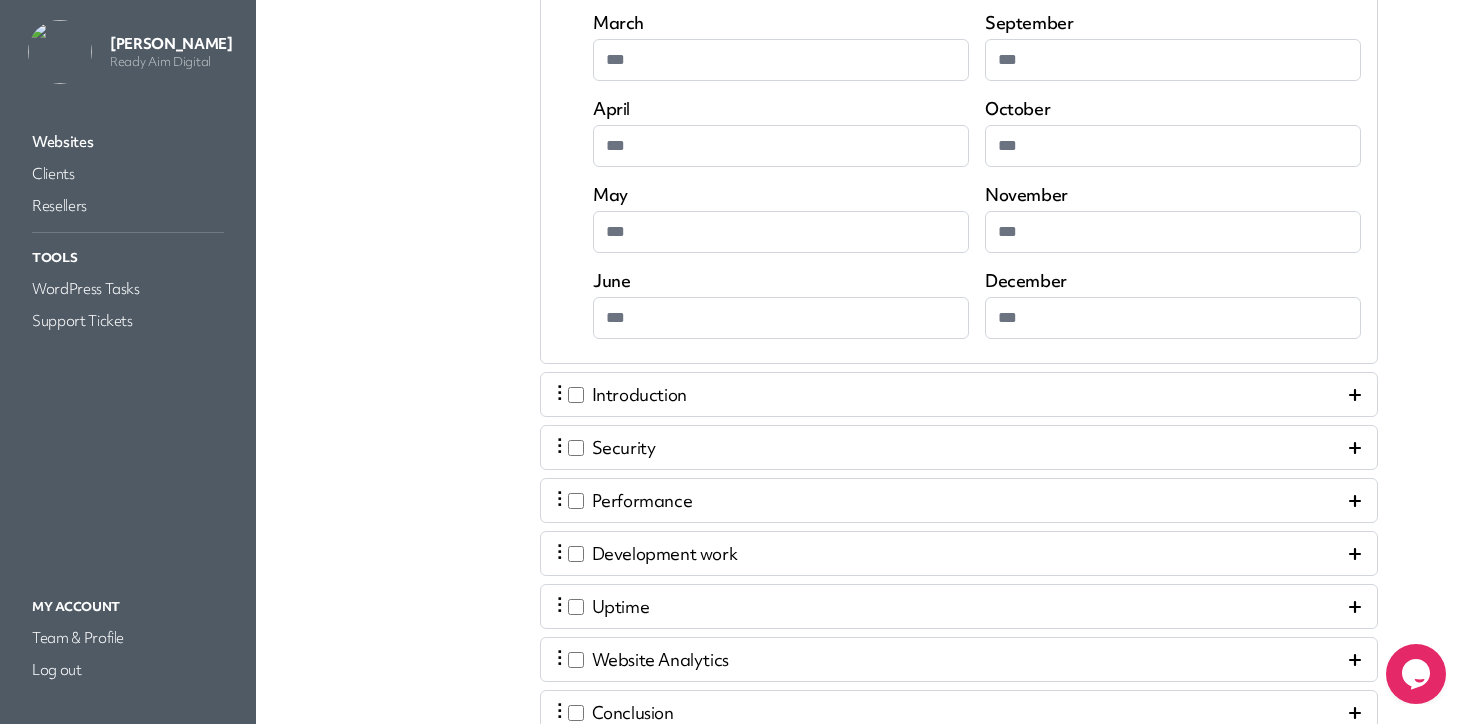 scroll, scrollTop: 1025, scrollLeft: 0, axis: vertical 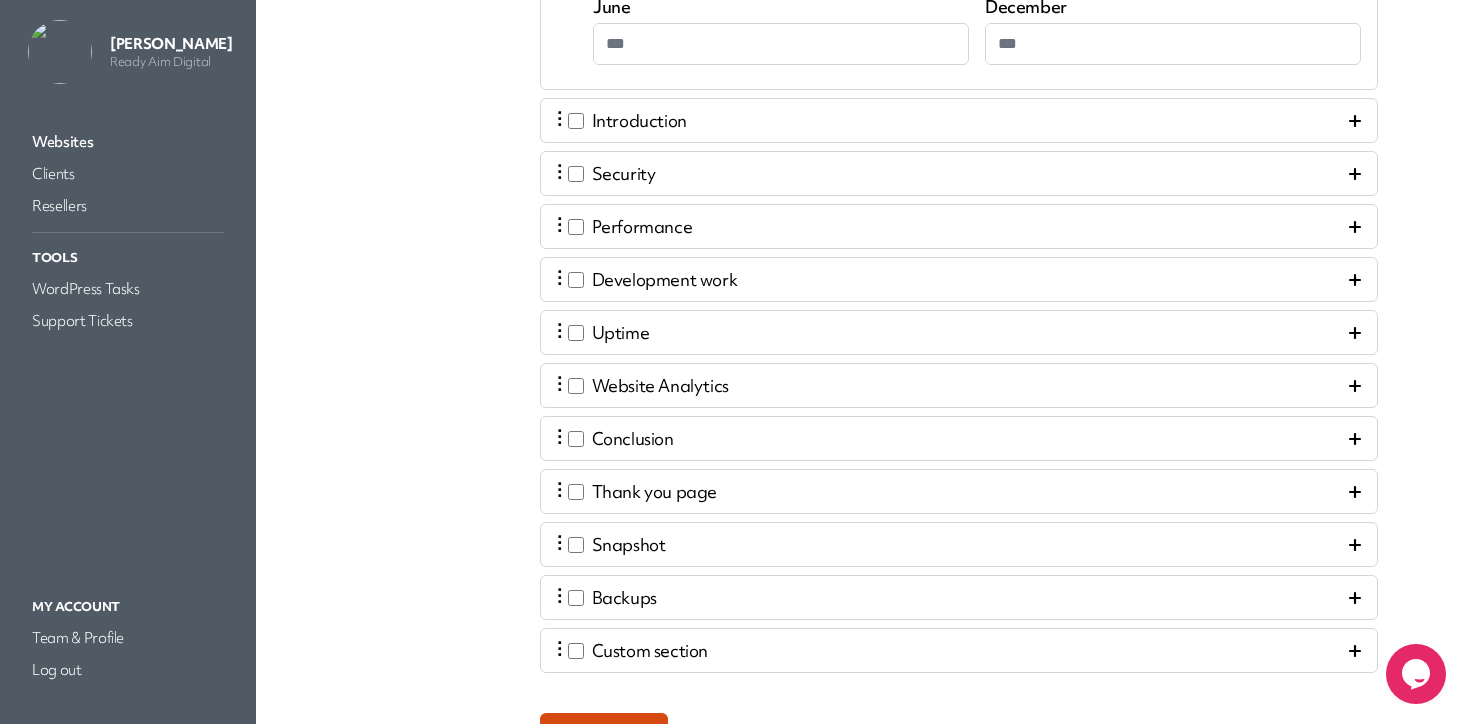 click on "⋮     Introduction" at bounding box center (959, 120) 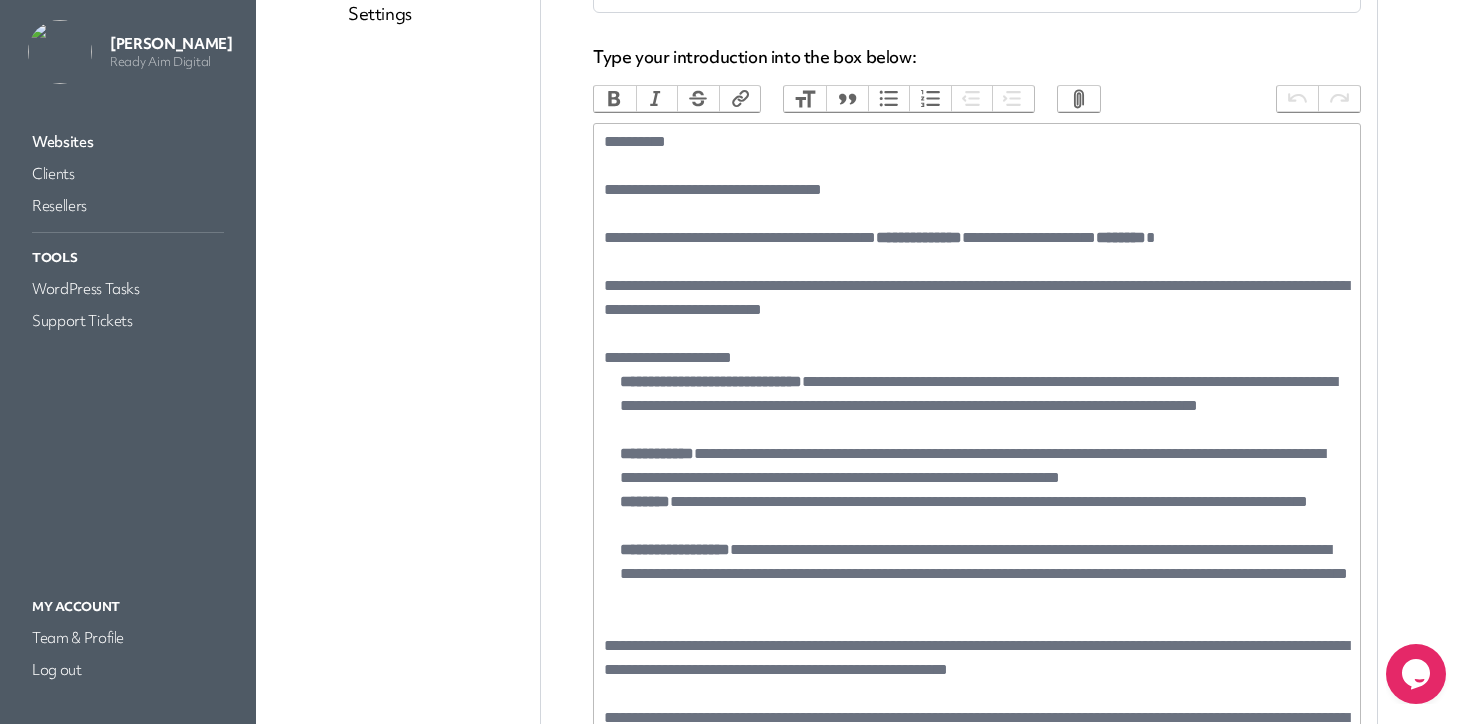 scroll, scrollTop: 556, scrollLeft: 0, axis: vertical 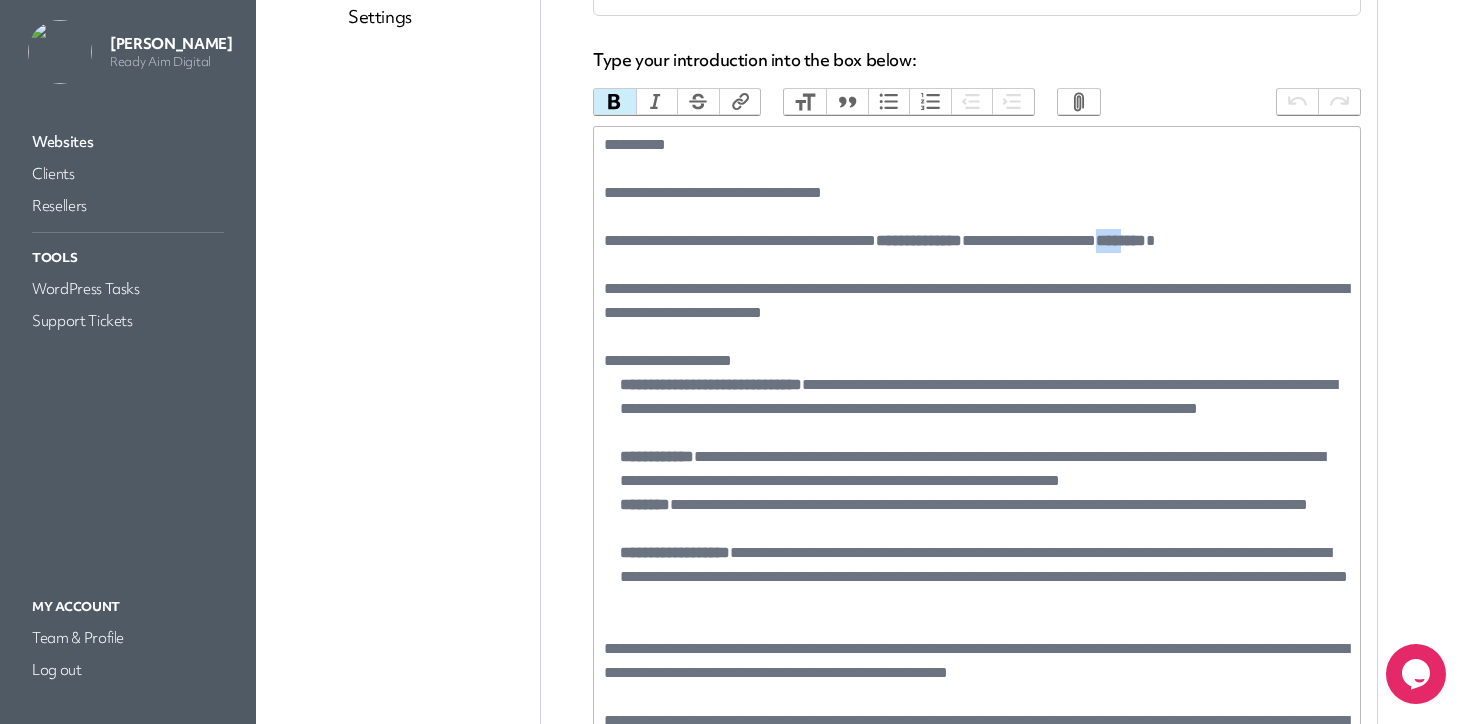 drag, startPoint x: 1253, startPoint y: 209, endPoint x: 1219, endPoint y: 217, distance: 34.928497 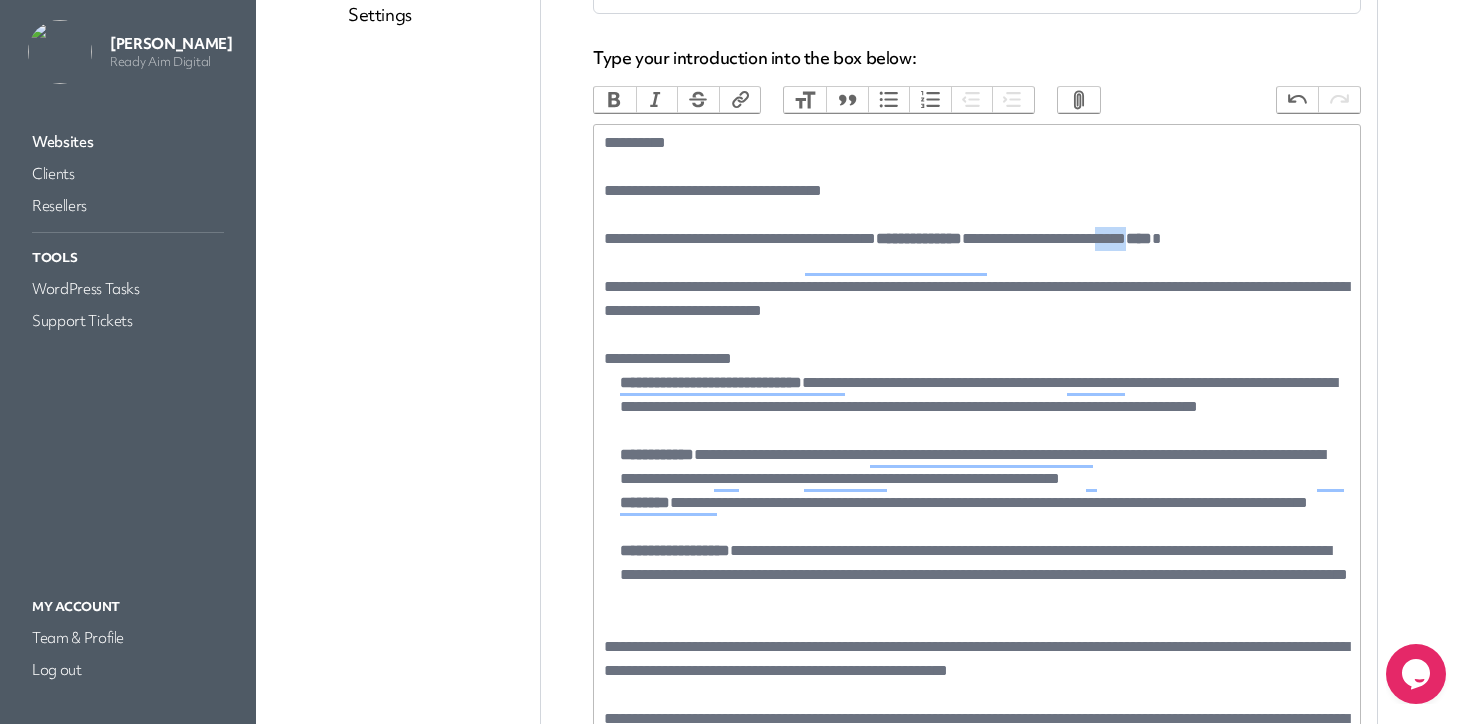 drag, startPoint x: 1214, startPoint y: 215, endPoint x: 1262, endPoint y: 210, distance: 48.259712 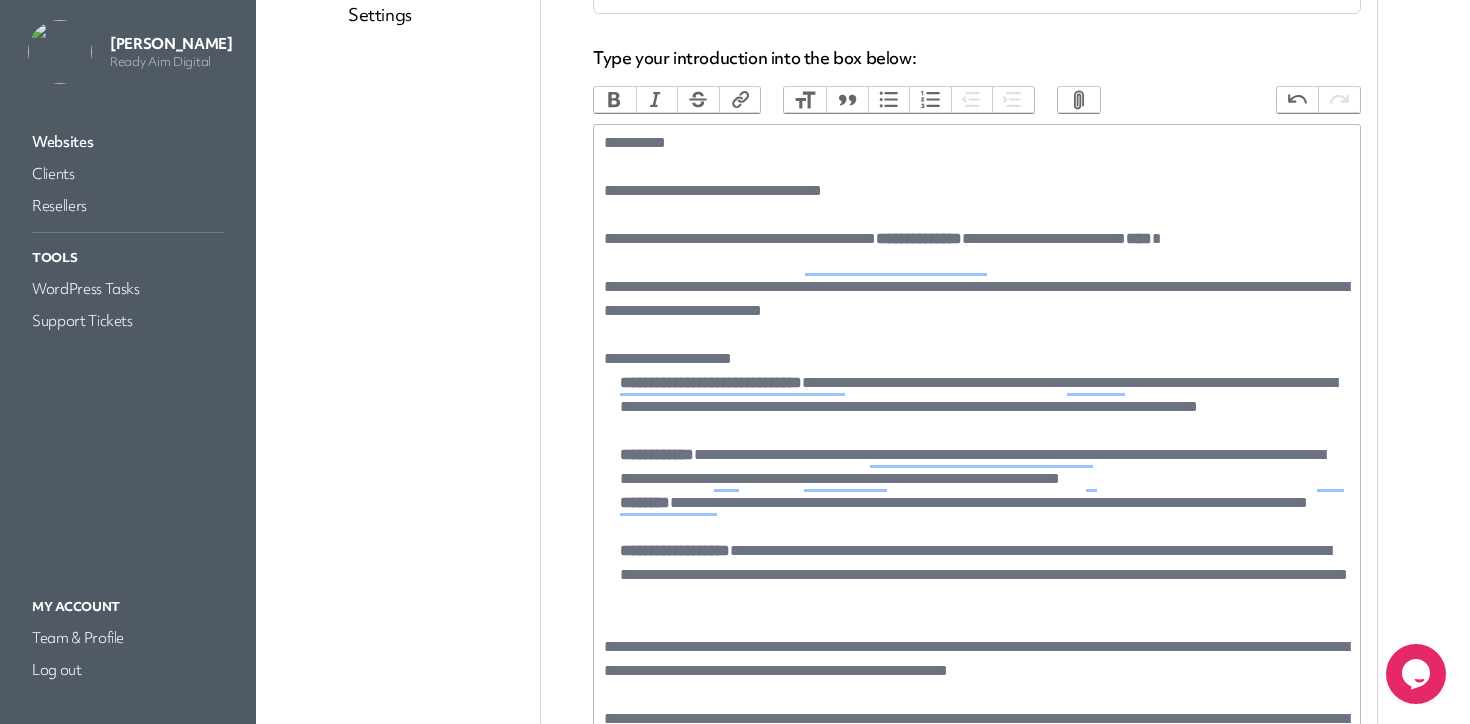 type on "**********" 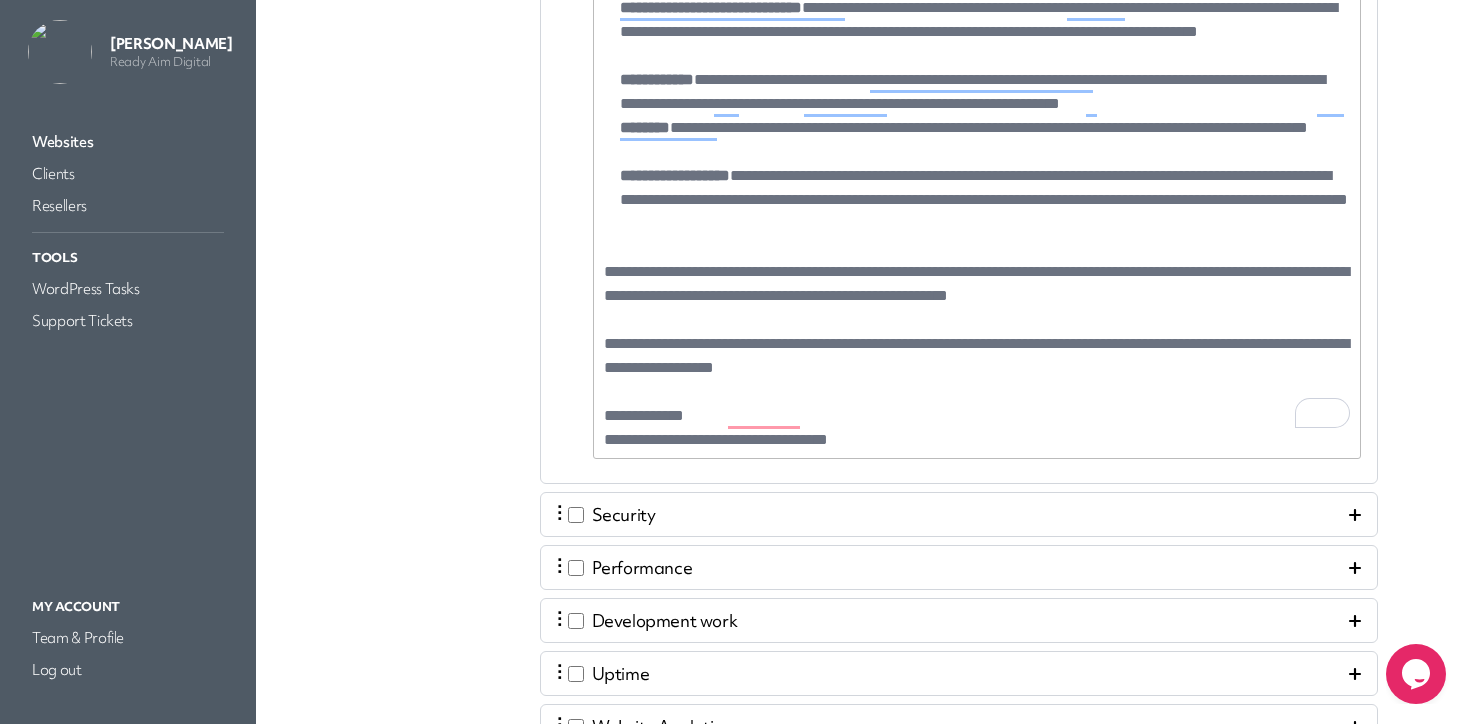 click on "**********" 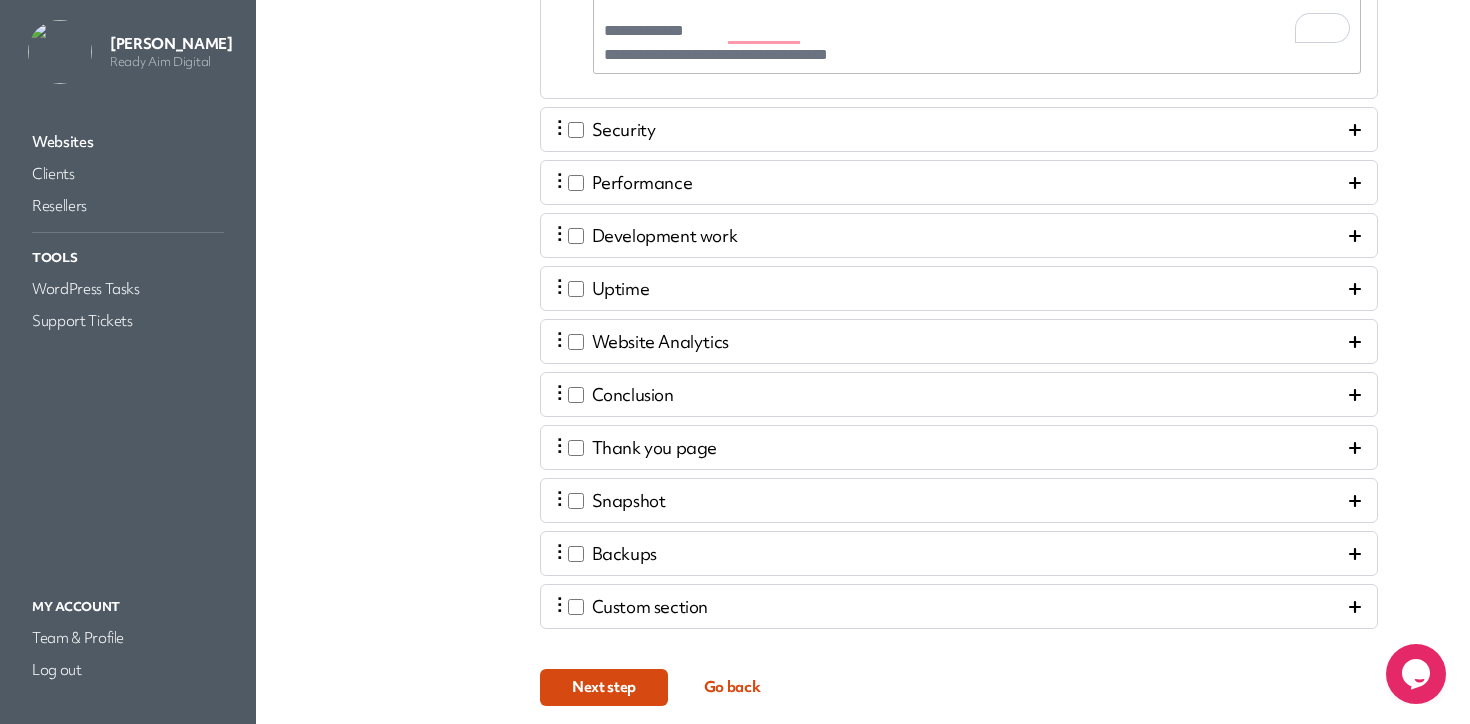 scroll, scrollTop: 1367, scrollLeft: 0, axis: vertical 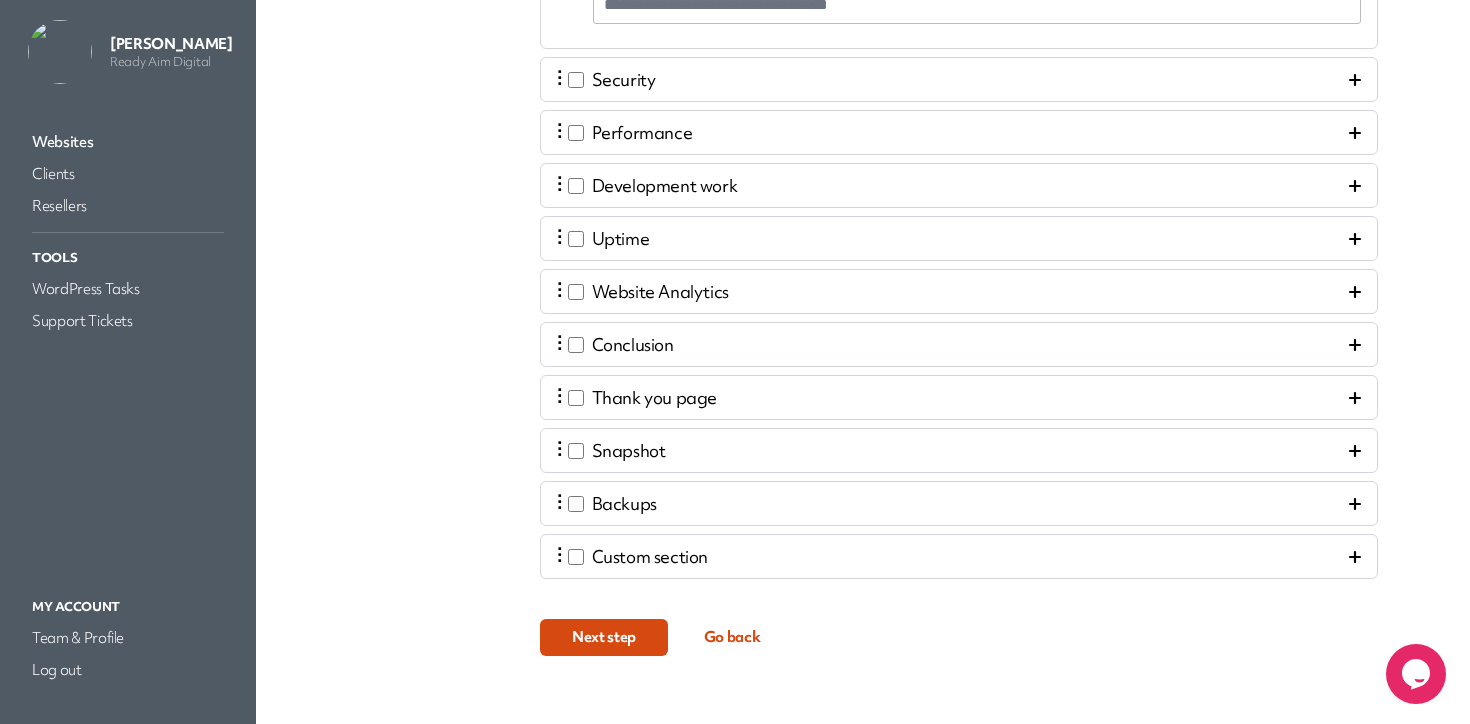 click on "Next step" at bounding box center [604, 637] 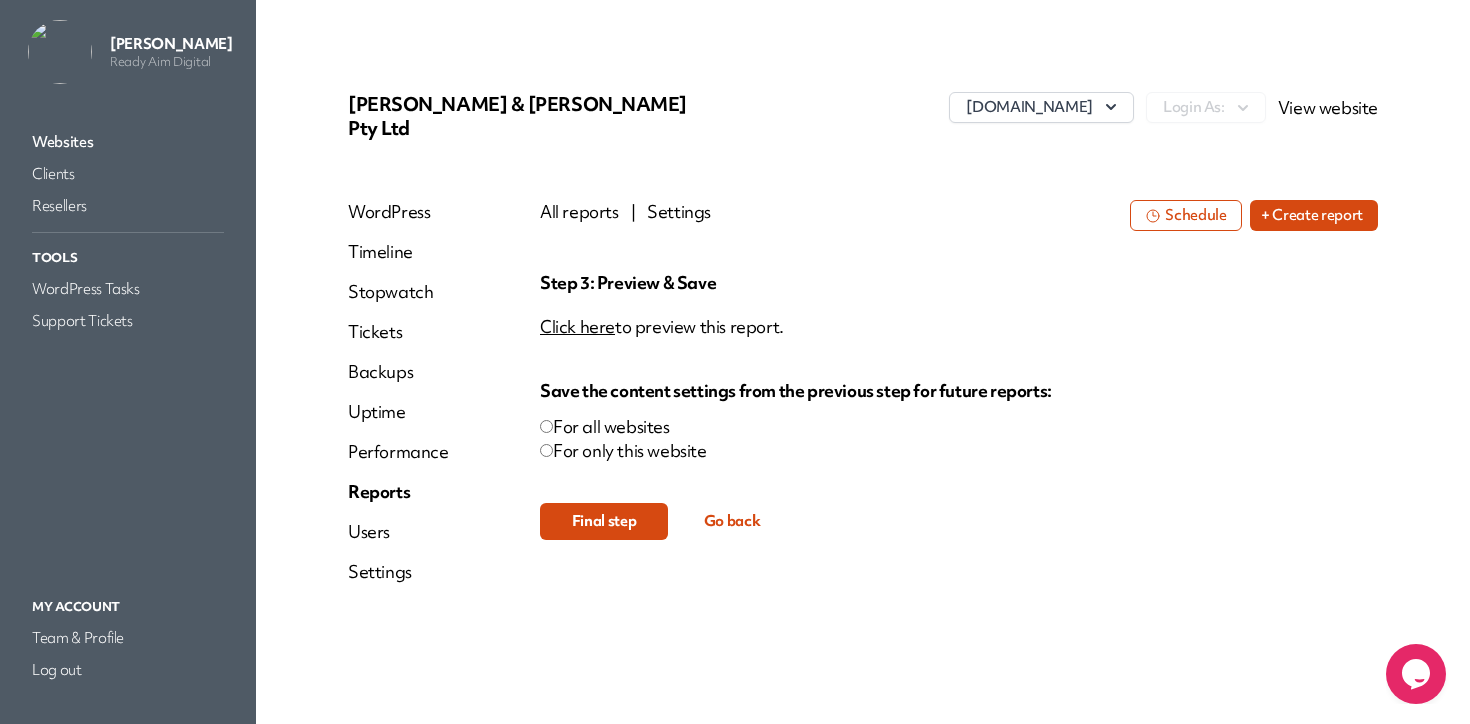 scroll, scrollTop: 0, scrollLeft: 0, axis: both 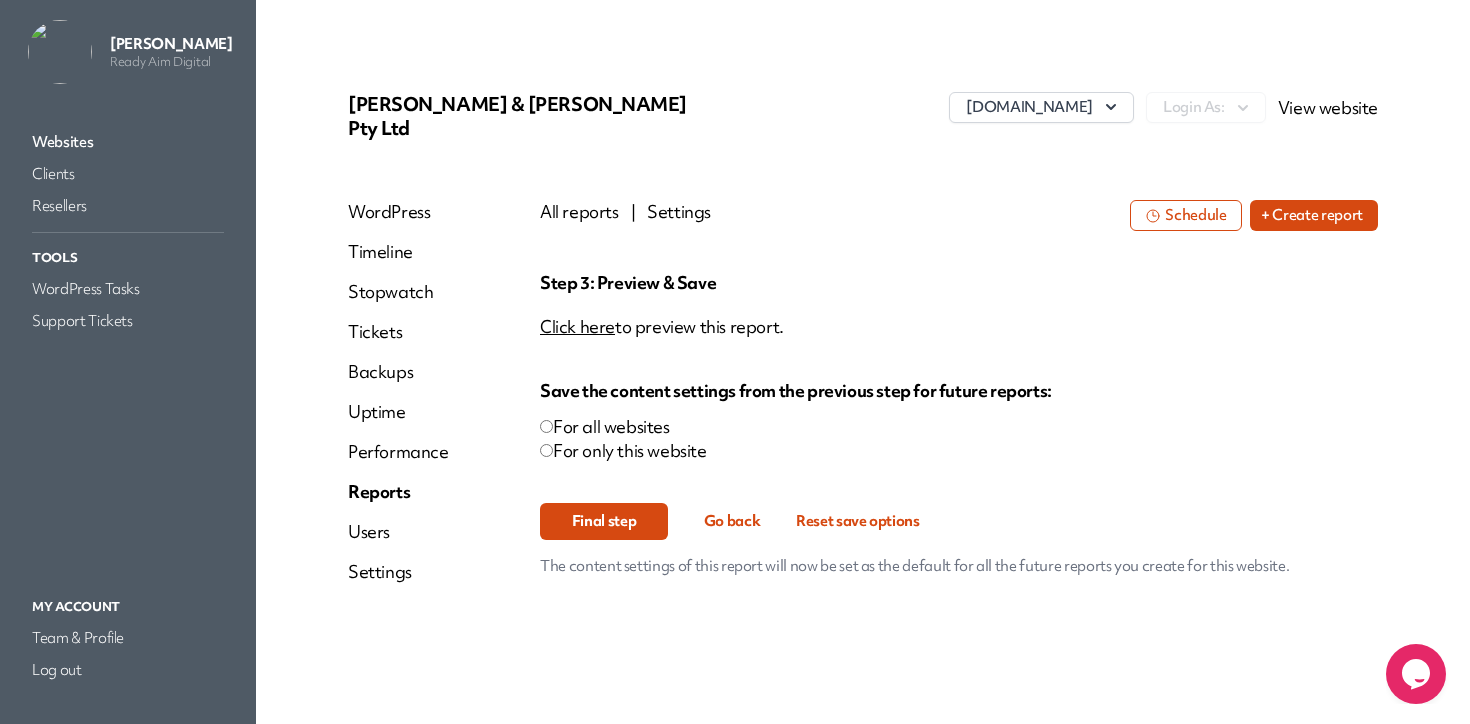 click on "Final step" at bounding box center (604, 521) 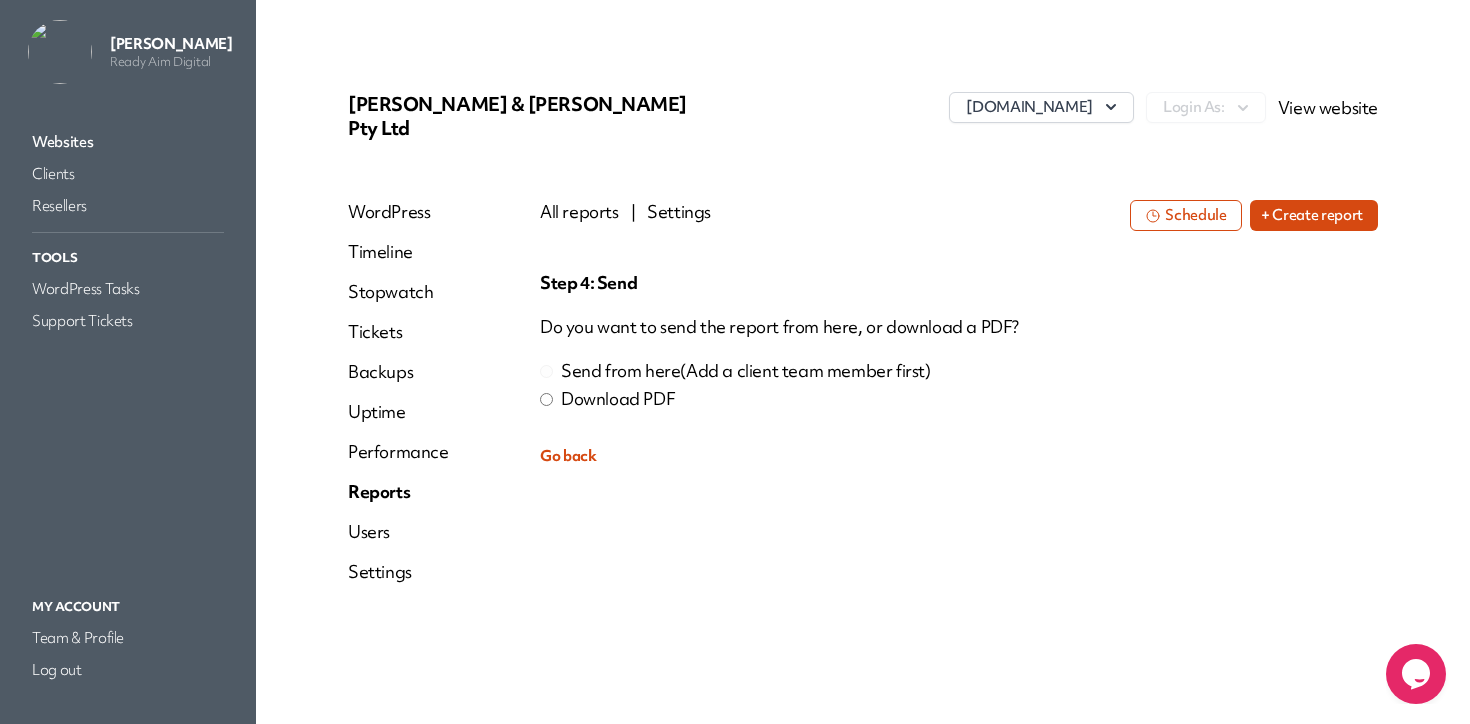 click on "Download PDF" at bounding box center [618, 399] 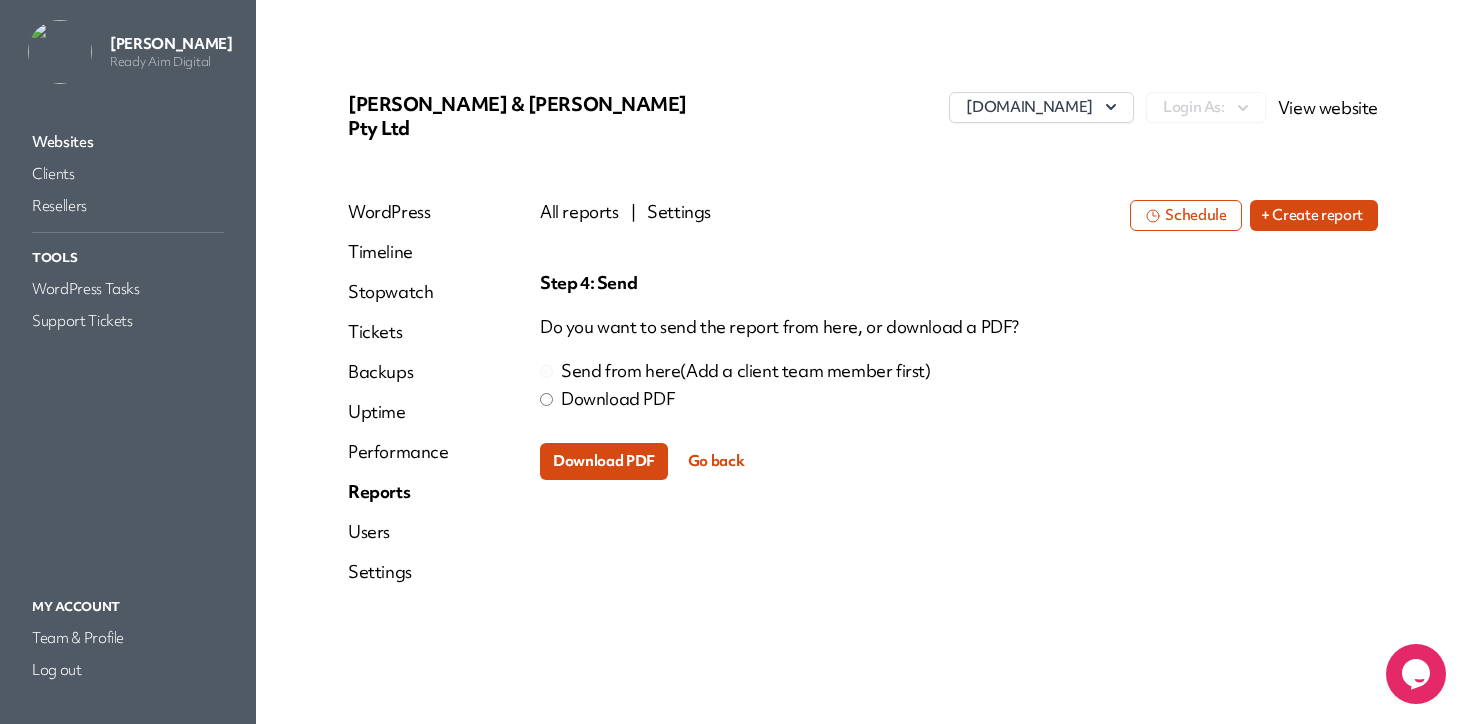 click on "Download PDF" at bounding box center (604, 461) 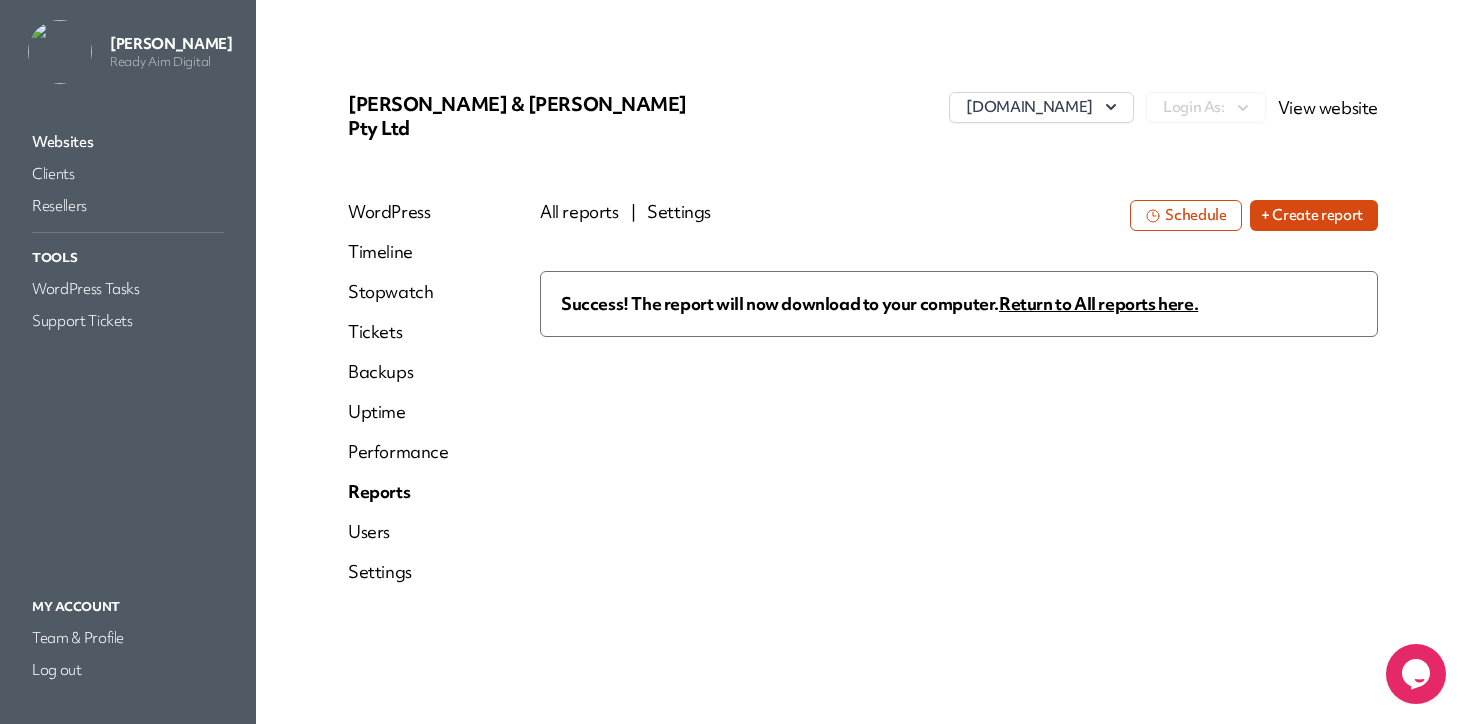 click on "Success! The report will now download to your computer.  Return to All reports here." at bounding box center (959, 471) 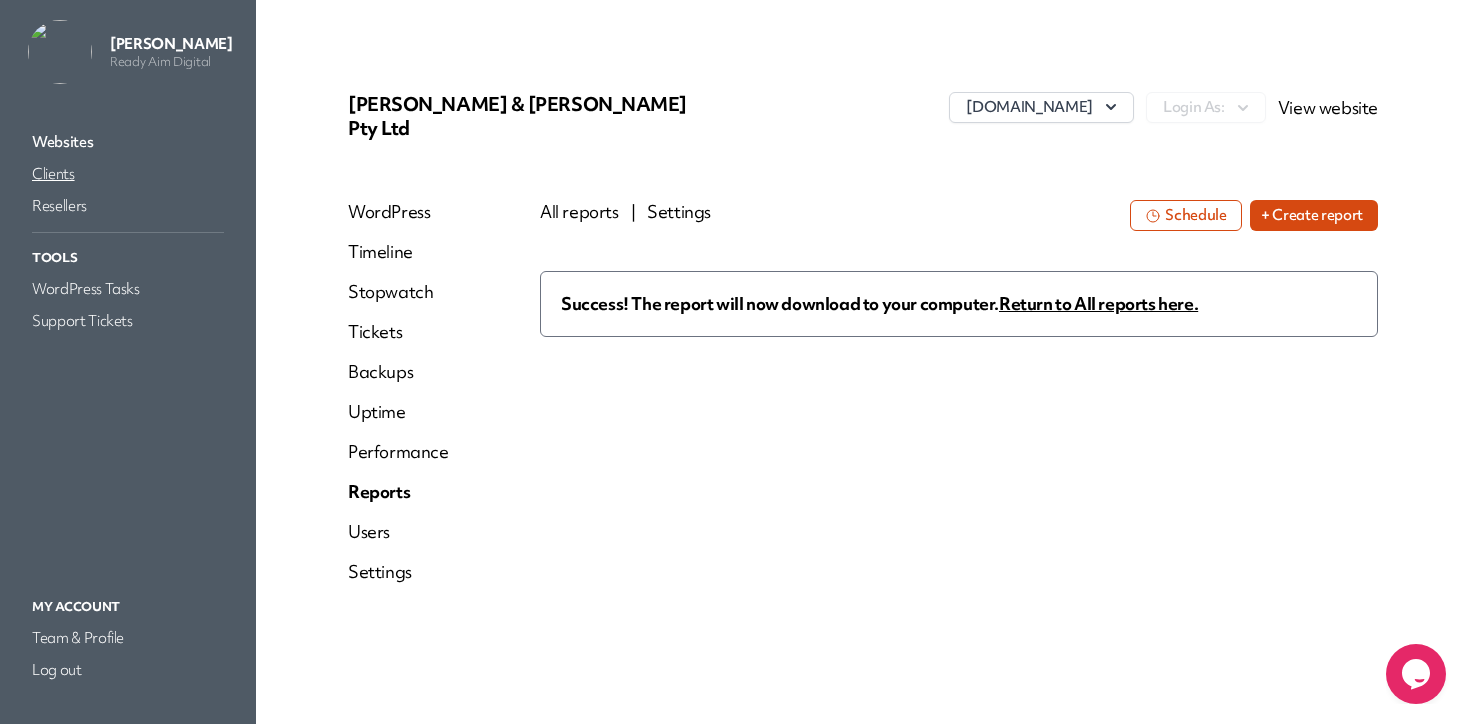 click on "Clients" at bounding box center (128, 174) 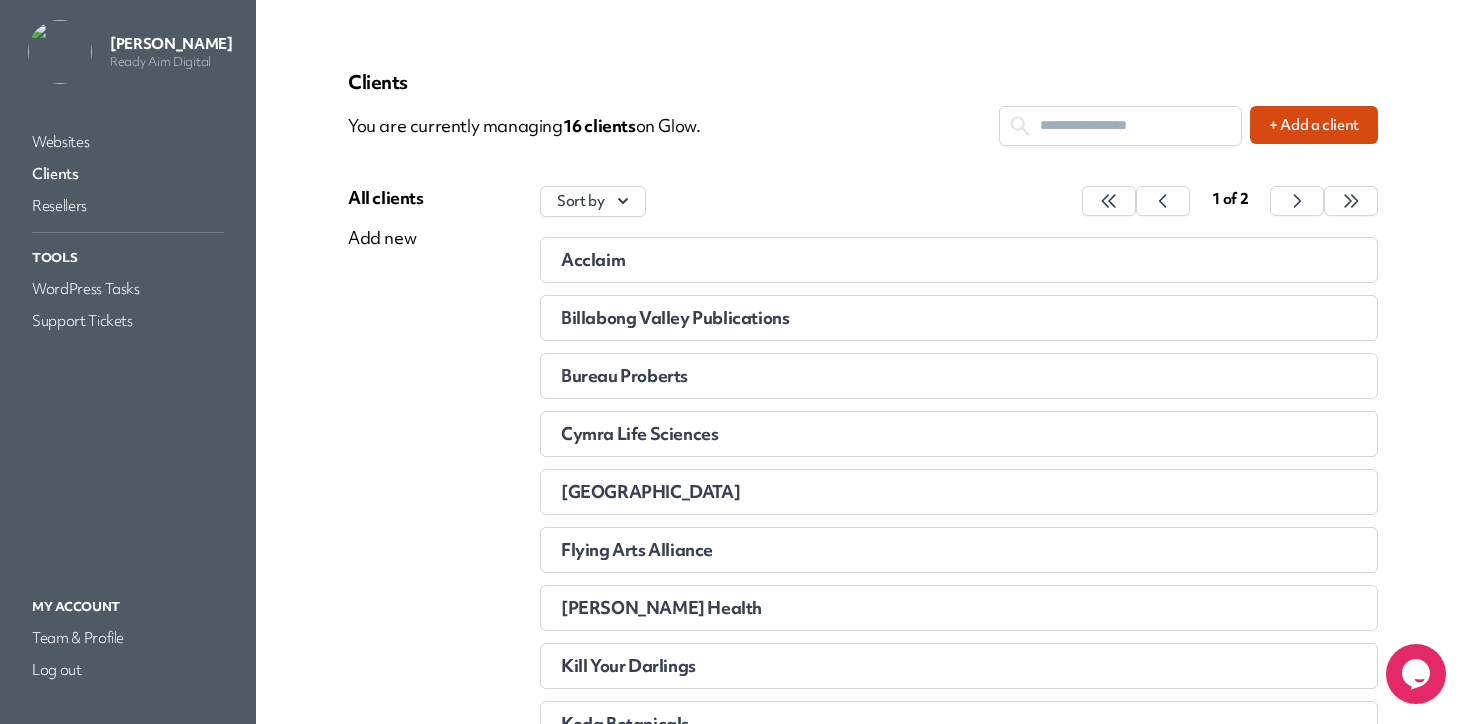 scroll, scrollTop: 12, scrollLeft: 0, axis: vertical 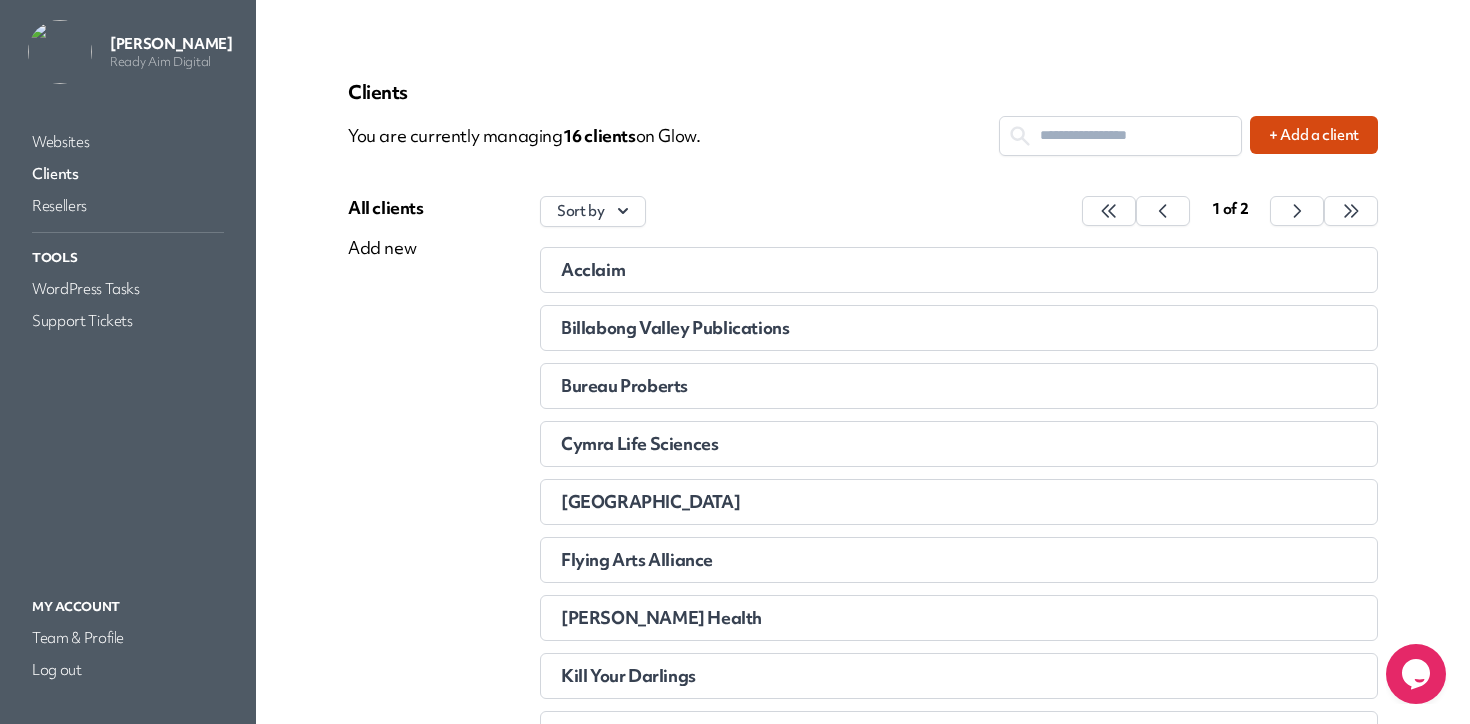 click on "Acclaim" at bounding box center (859, 270) 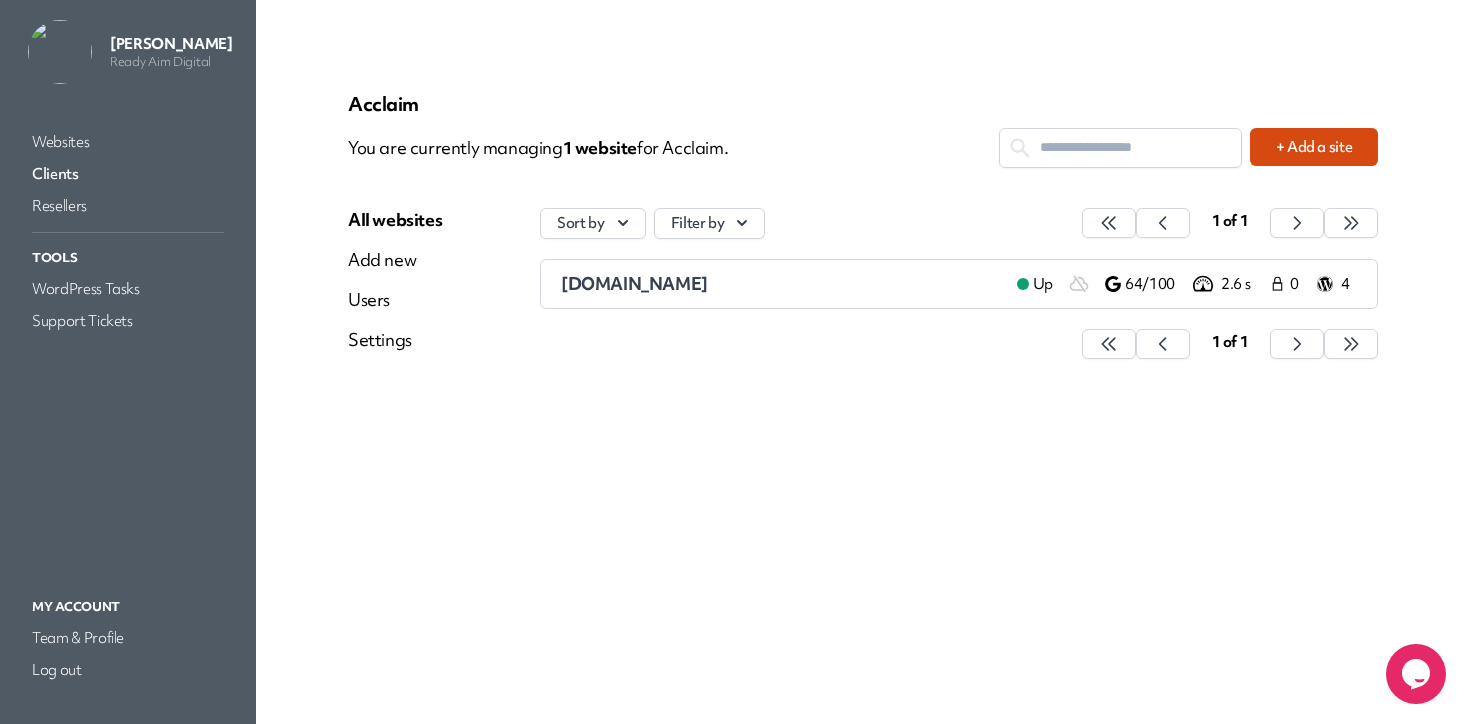 click on "[DOMAIN_NAME]" at bounding box center (781, 284) 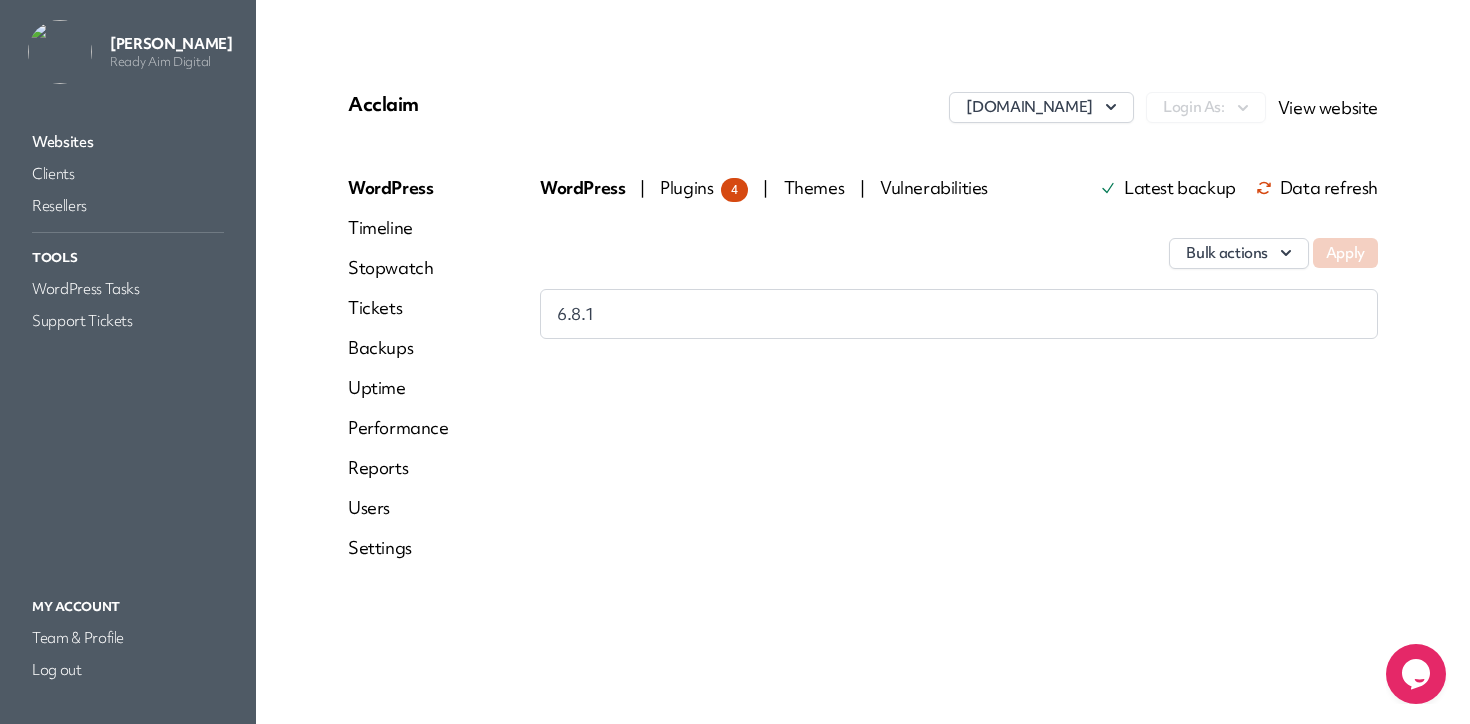 click on "Reports" at bounding box center [398, 468] 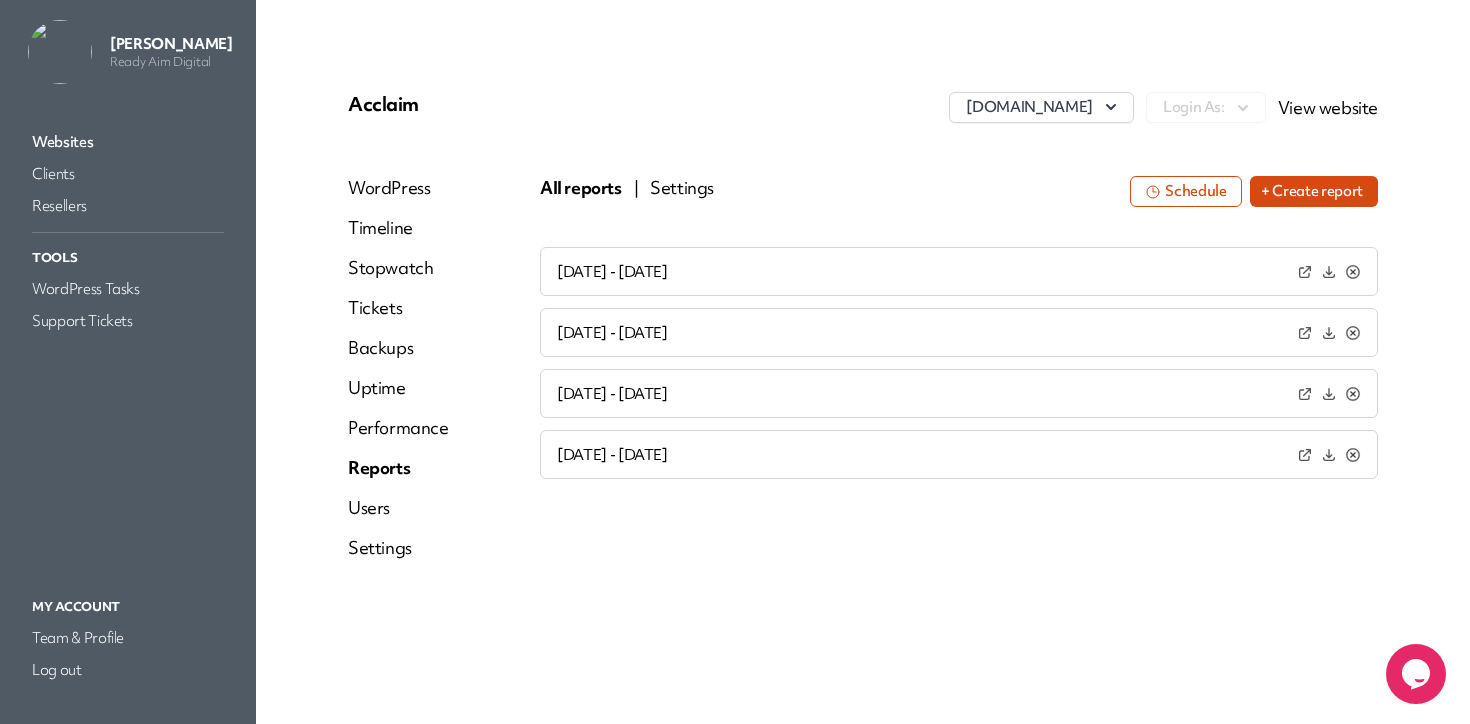 click on "+ Create report" at bounding box center (1314, 191) 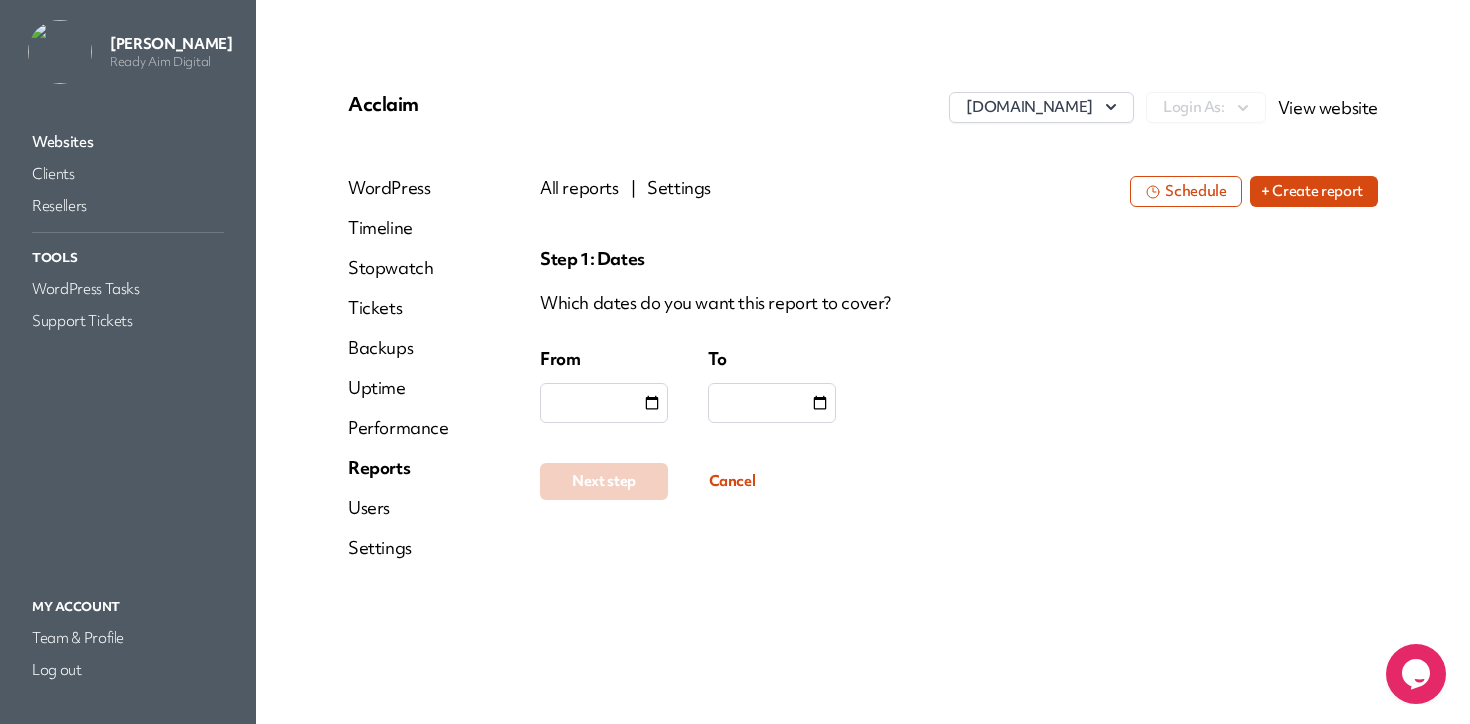 click at bounding box center (604, 403) 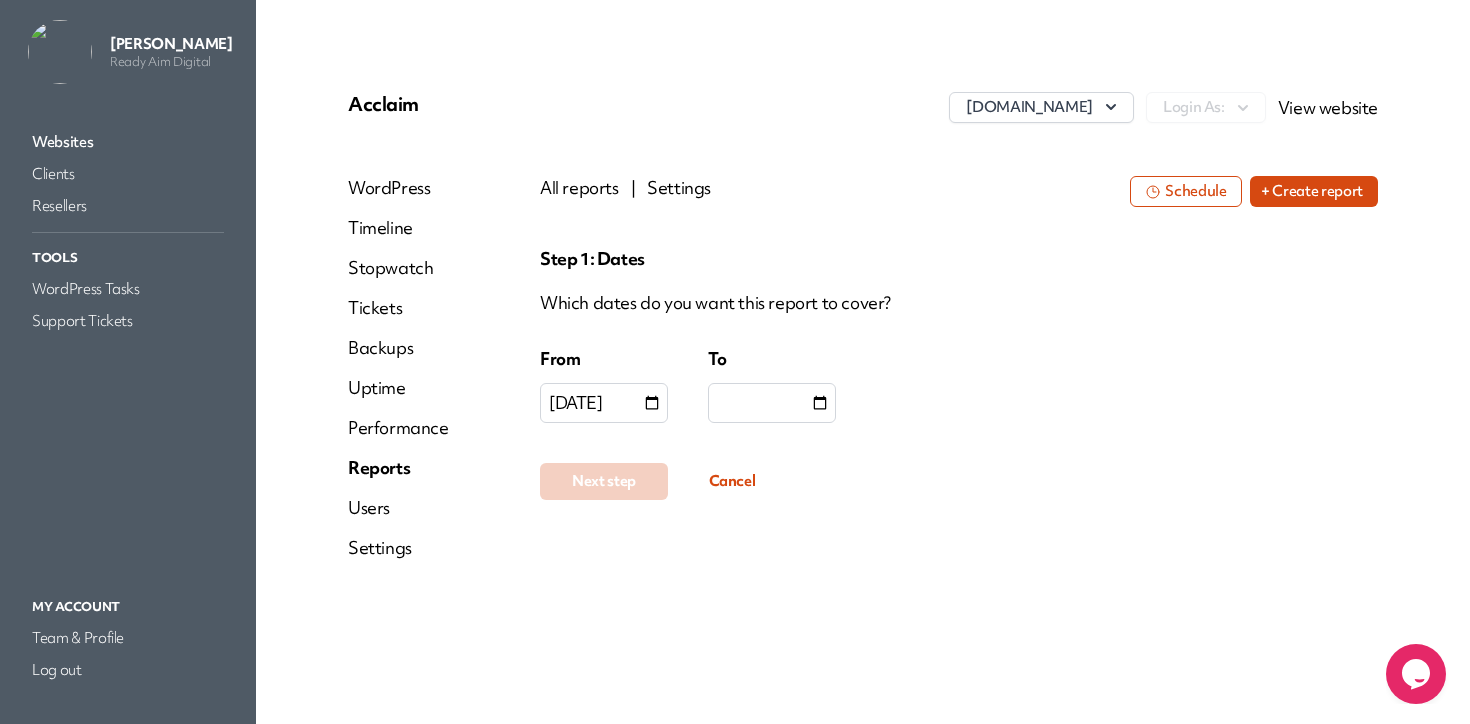 type on "**********" 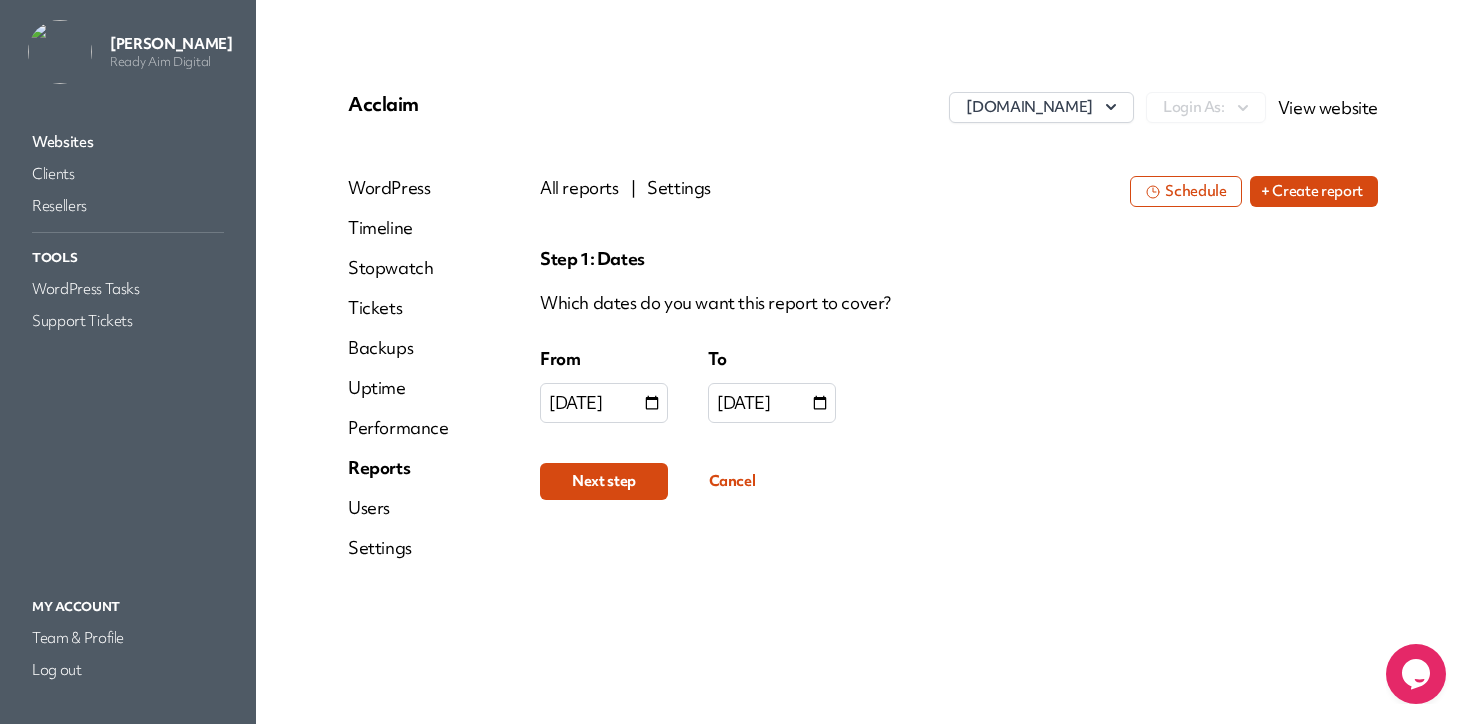 drag, startPoint x: 789, startPoint y: 509, endPoint x: 639, endPoint y: 514, distance: 150.08331 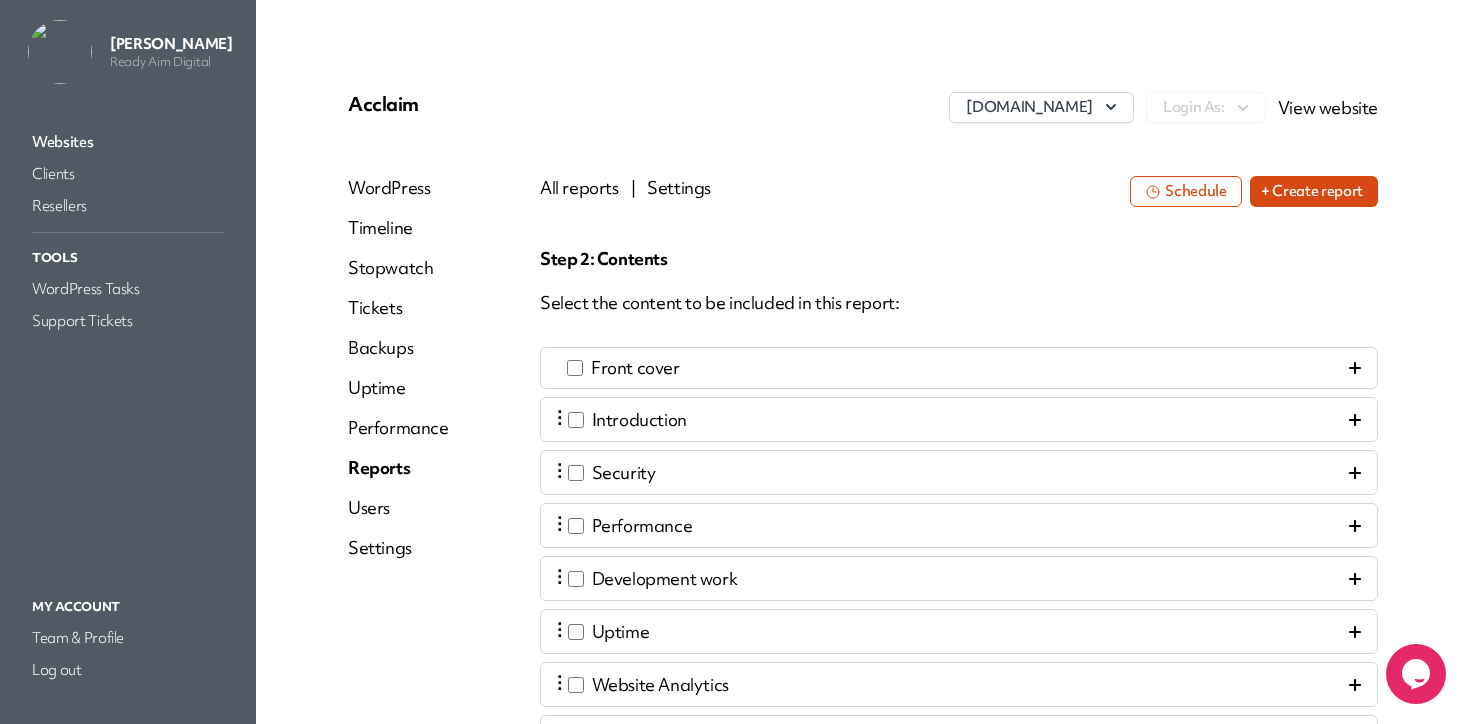 click on "Front cover" at bounding box center [959, 368] 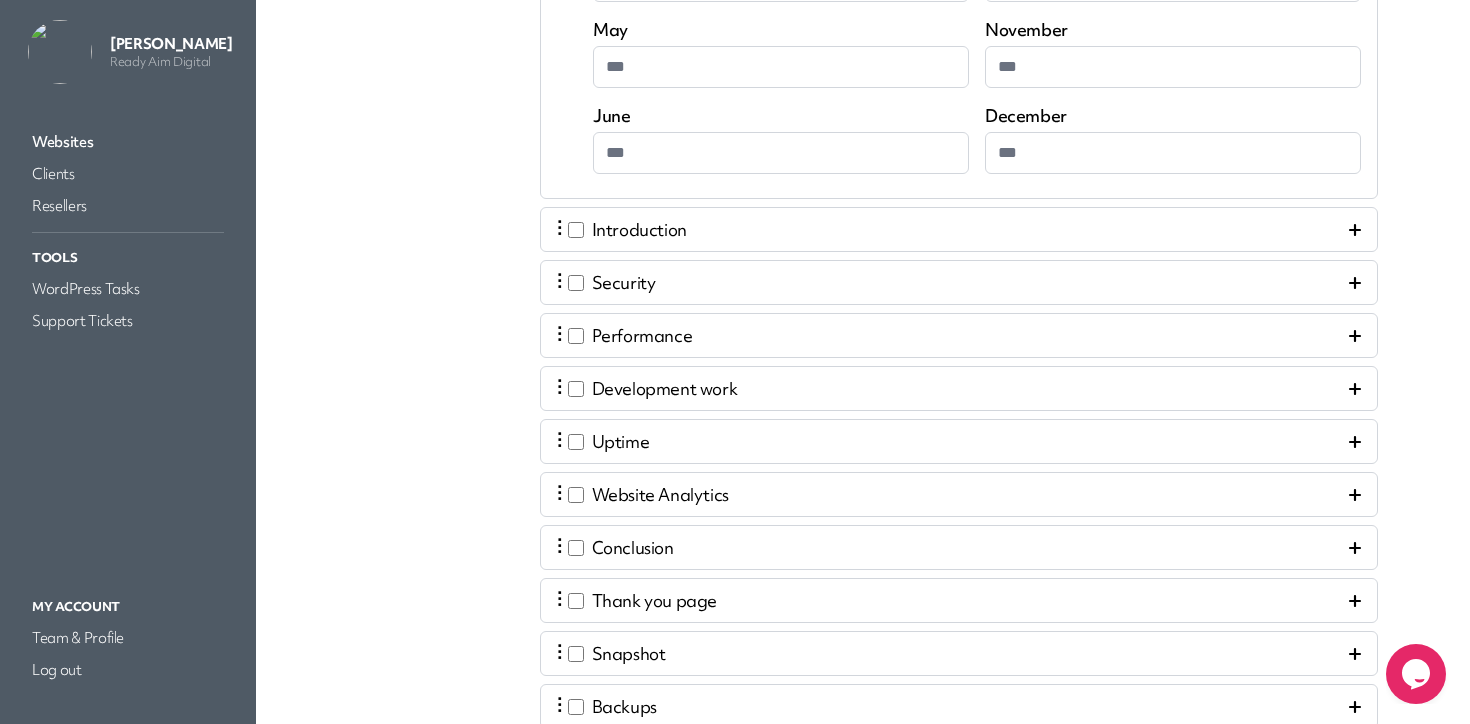 scroll, scrollTop: 952, scrollLeft: 0, axis: vertical 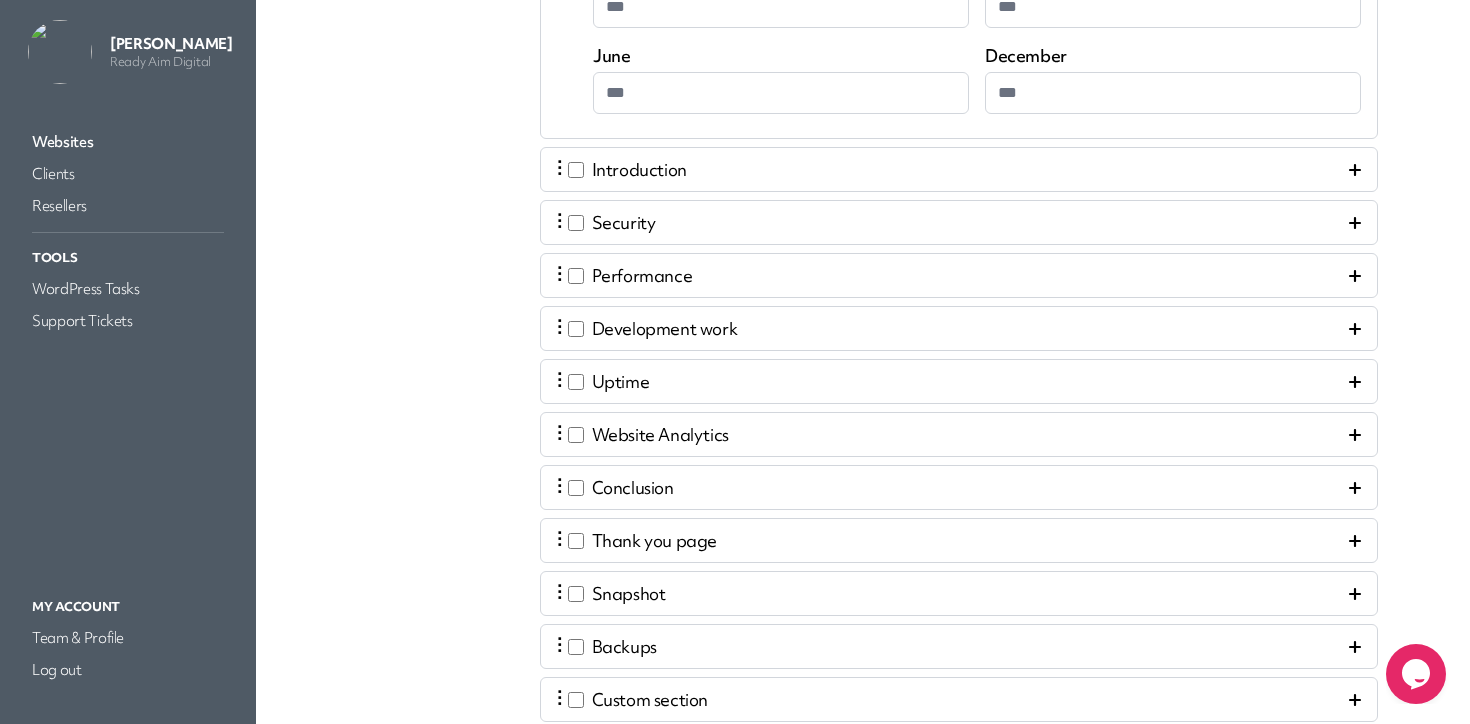 click on "⋮     Introduction" at bounding box center [959, 169] 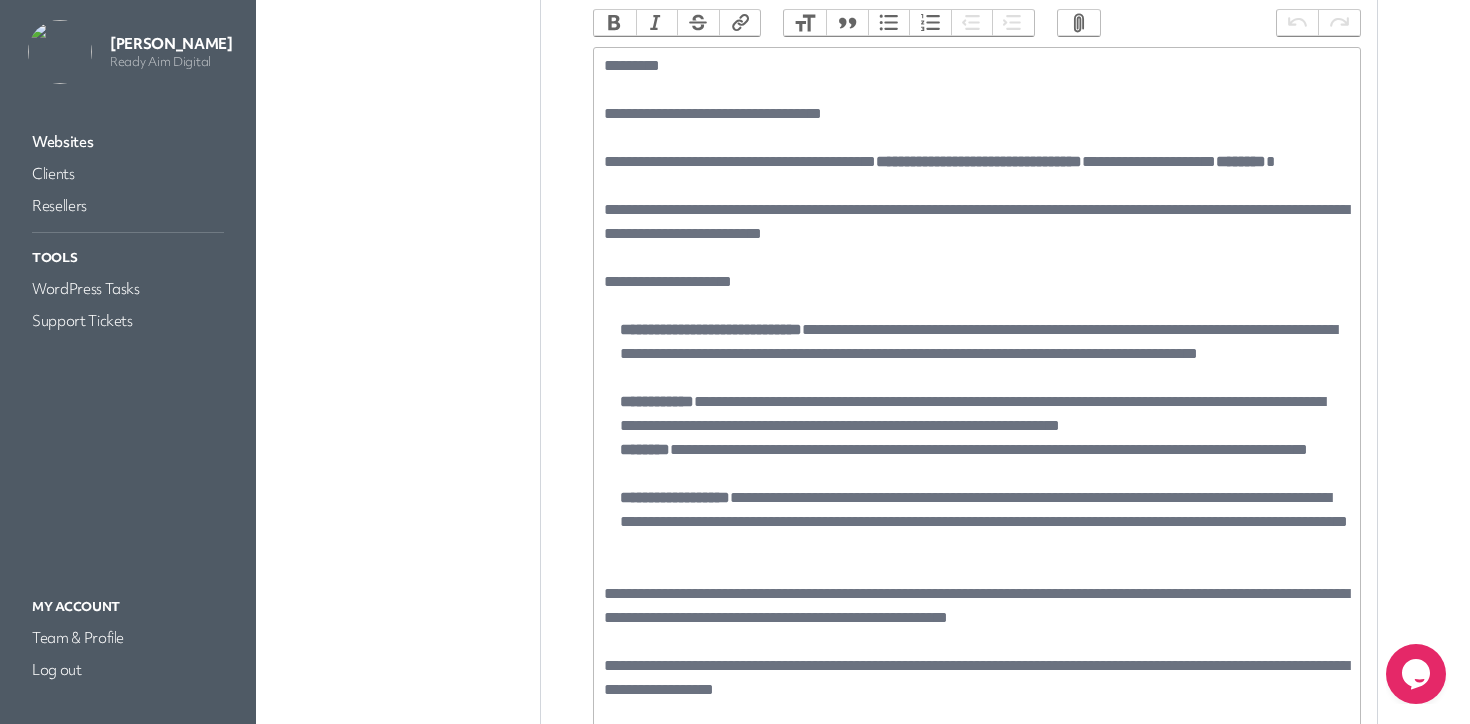 scroll, scrollTop: 607, scrollLeft: 0, axis: vertical 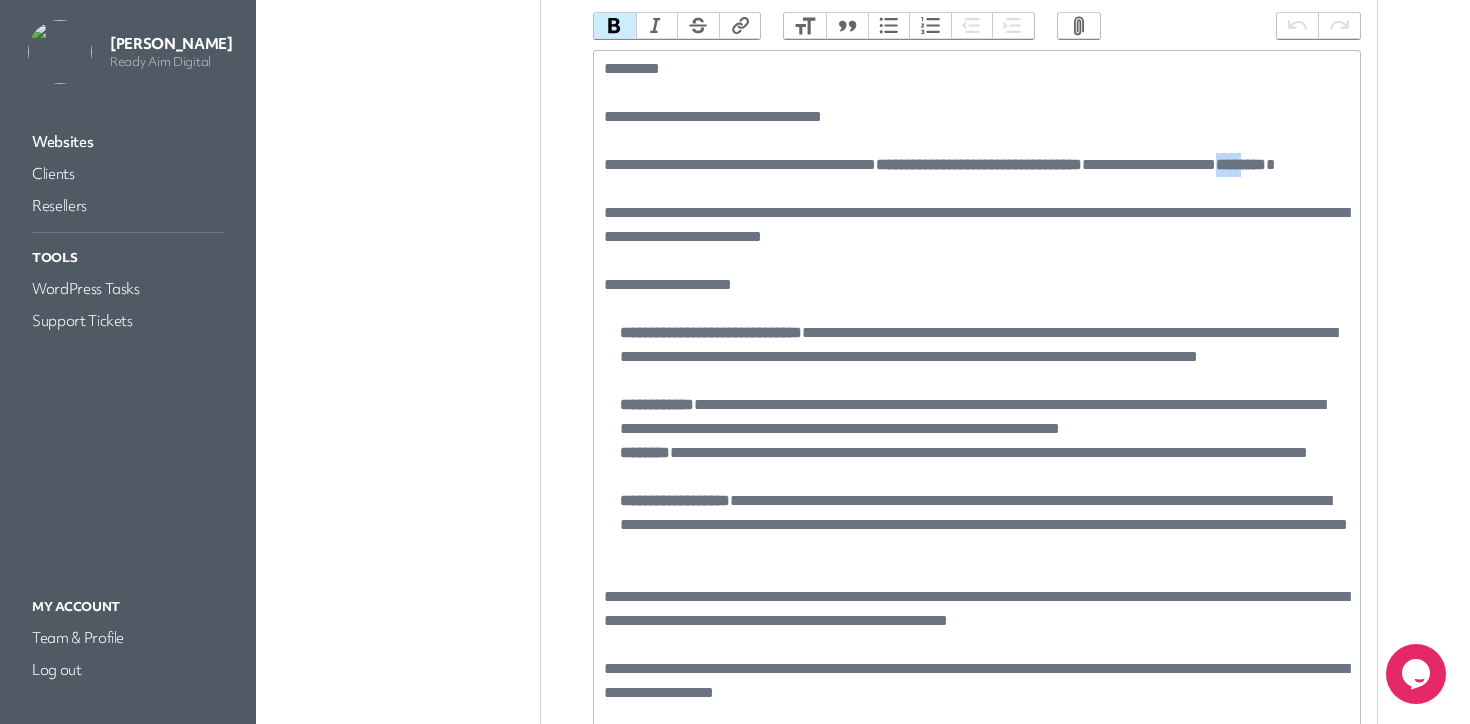 drag, startPoint x: 696, startPoint y: 190, endPoint x: 663, endPoint y: 192, distance: 33.06055 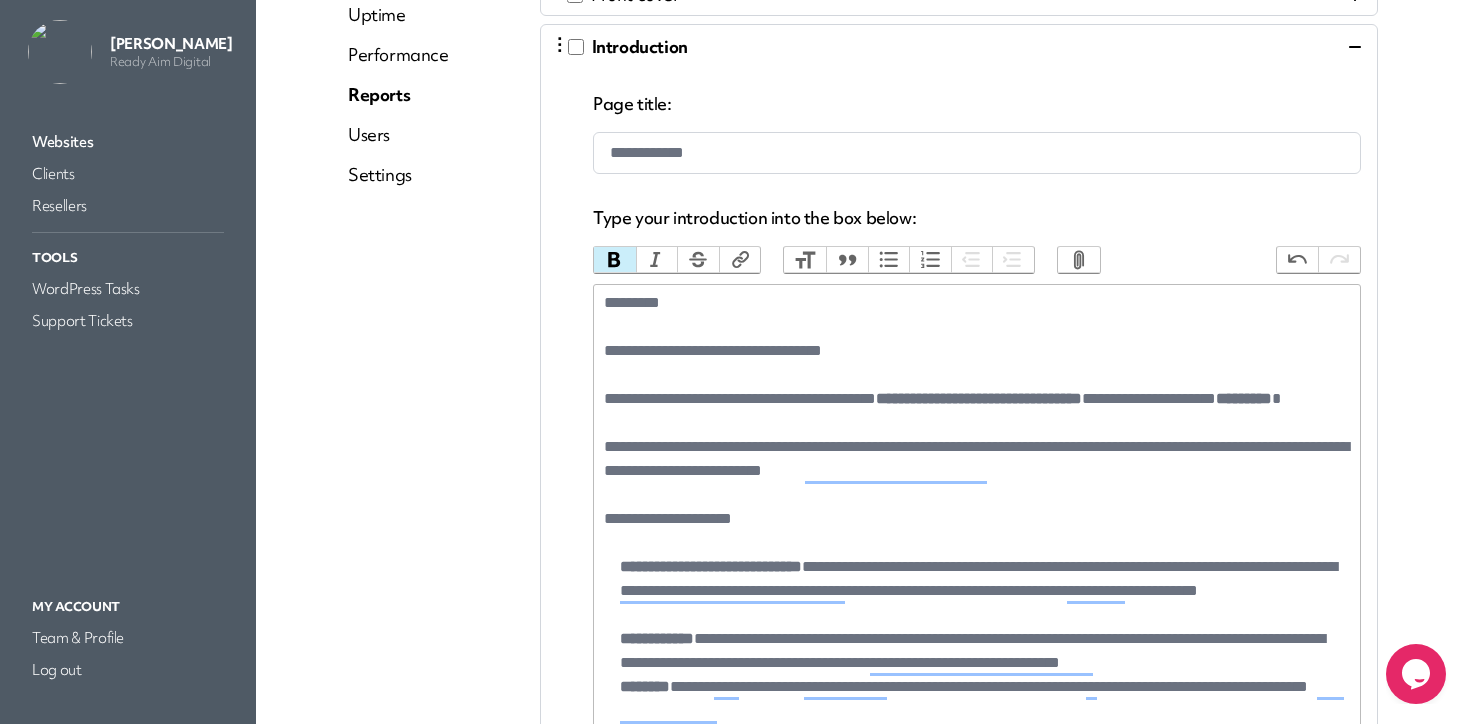scroll, scrollTop: 370, scrollLeft: 0, axis: vertical 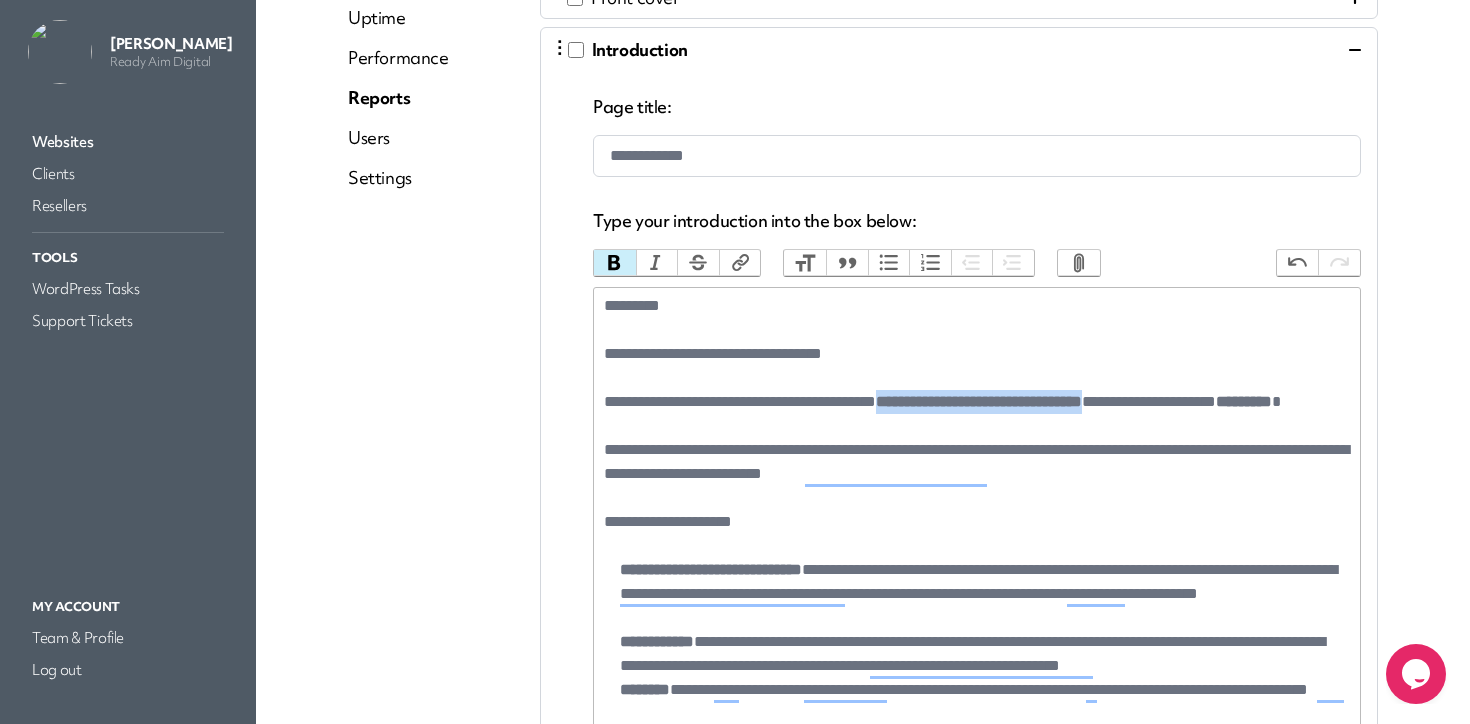 drag, startPoint x: 929, startPoint y: 407, endPoint x: 1195, endPoint y: 405, distance: 266.0075 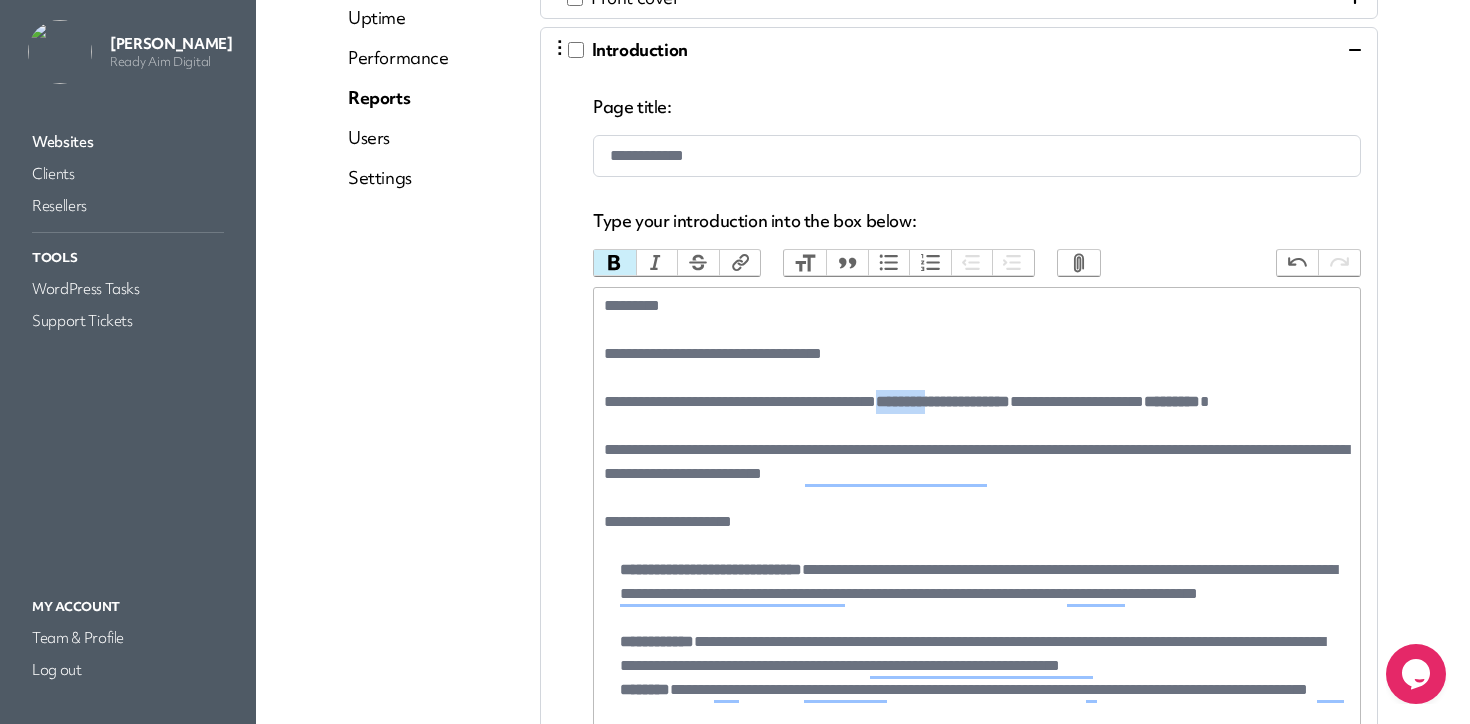 drag, startPoint x: 991, startPoint y: 410, endPoint x: 926, endPoint y: 409, distance: 65.00769 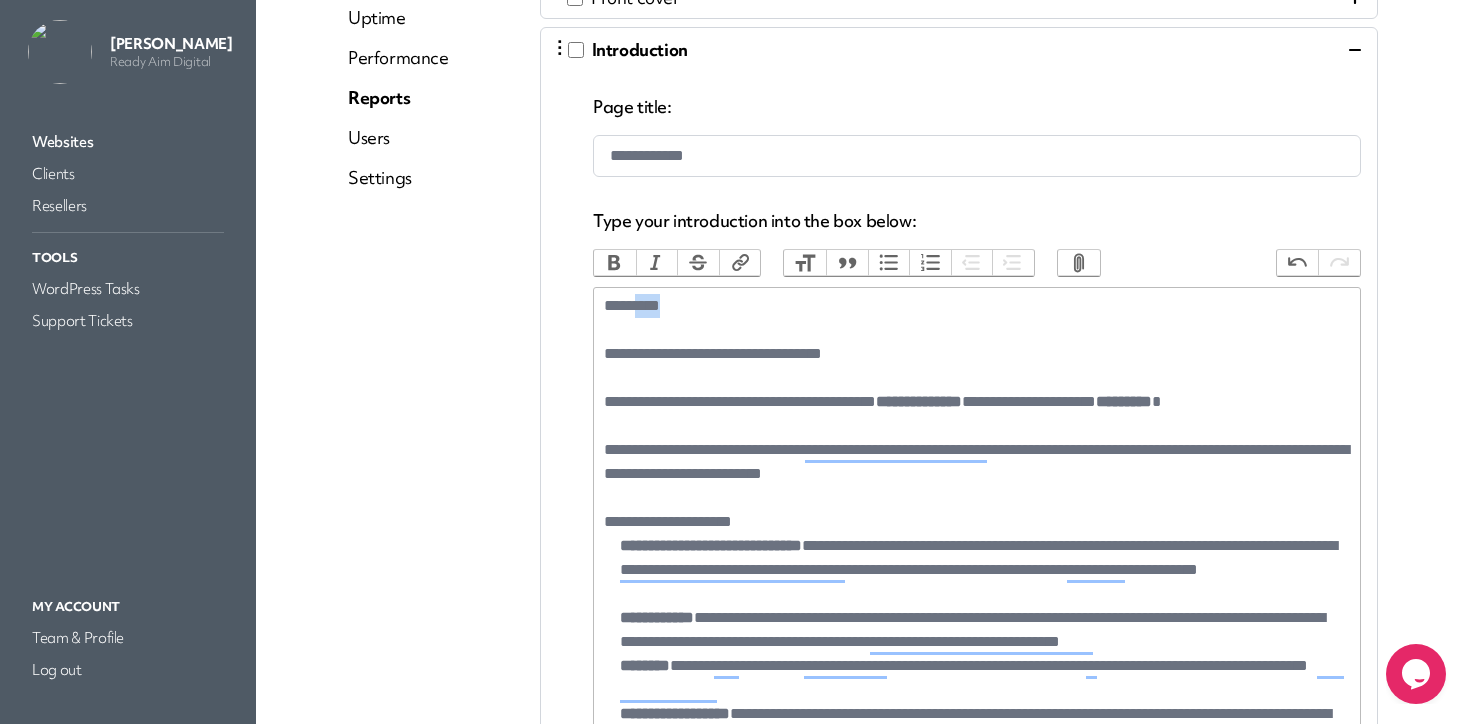 drag, startPoint x: 694, startPoint y: 309, endPoint x: 651, endPoint y: 313, distance: 43.185646 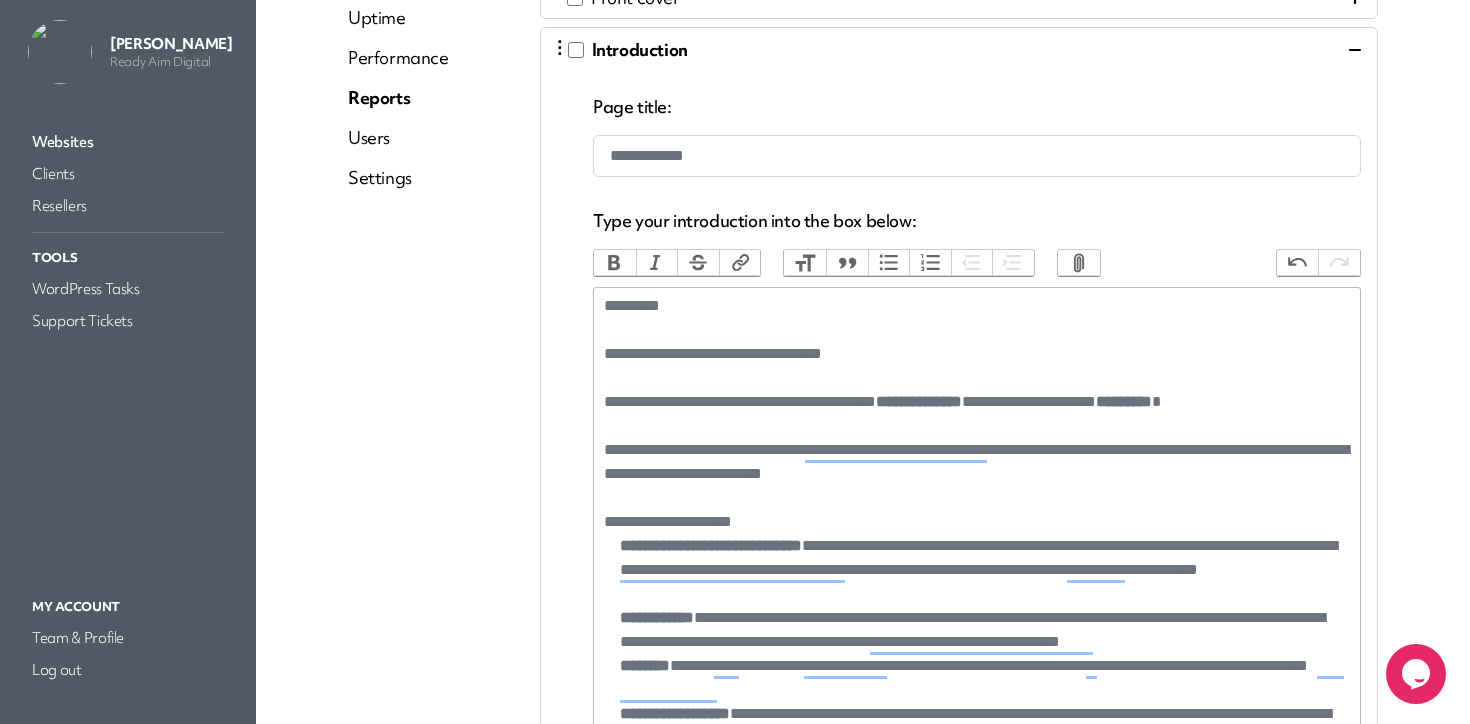 type on "**********" 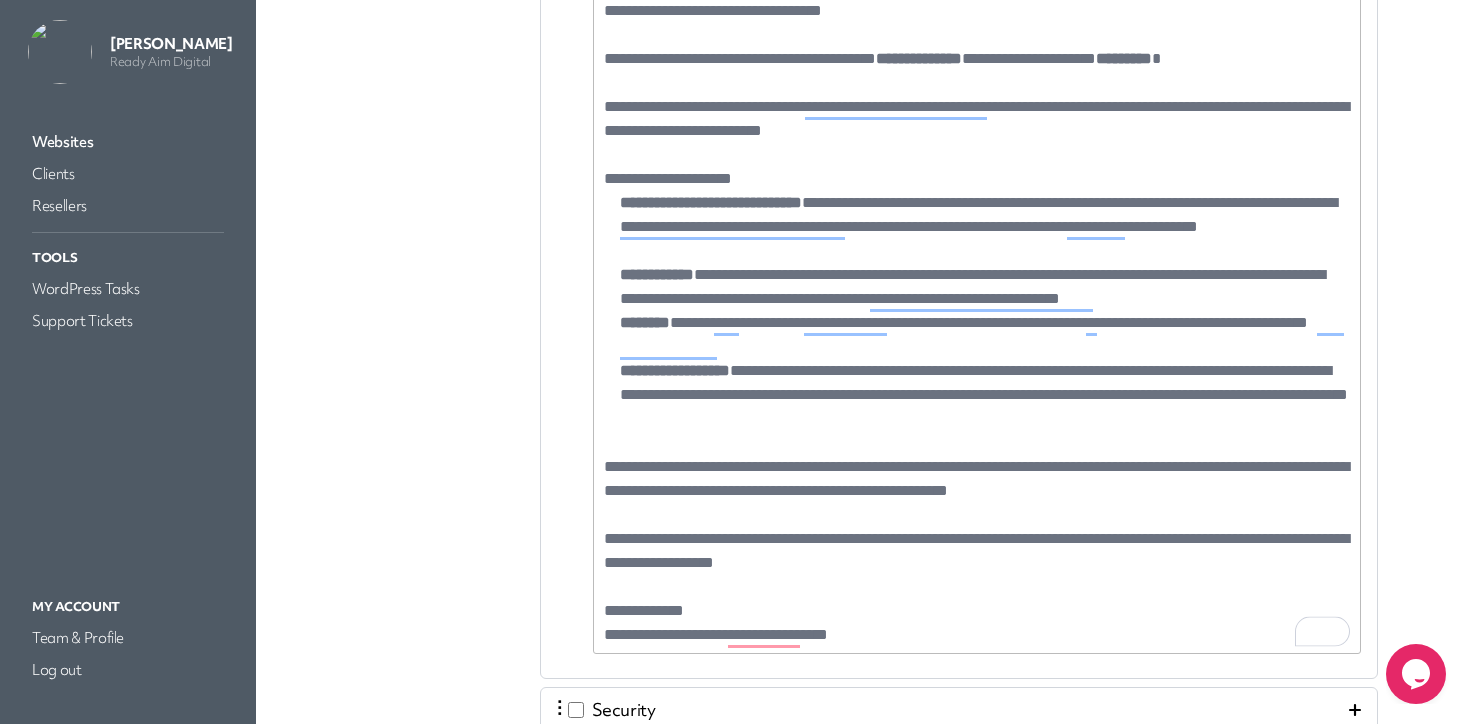 click on "**********" 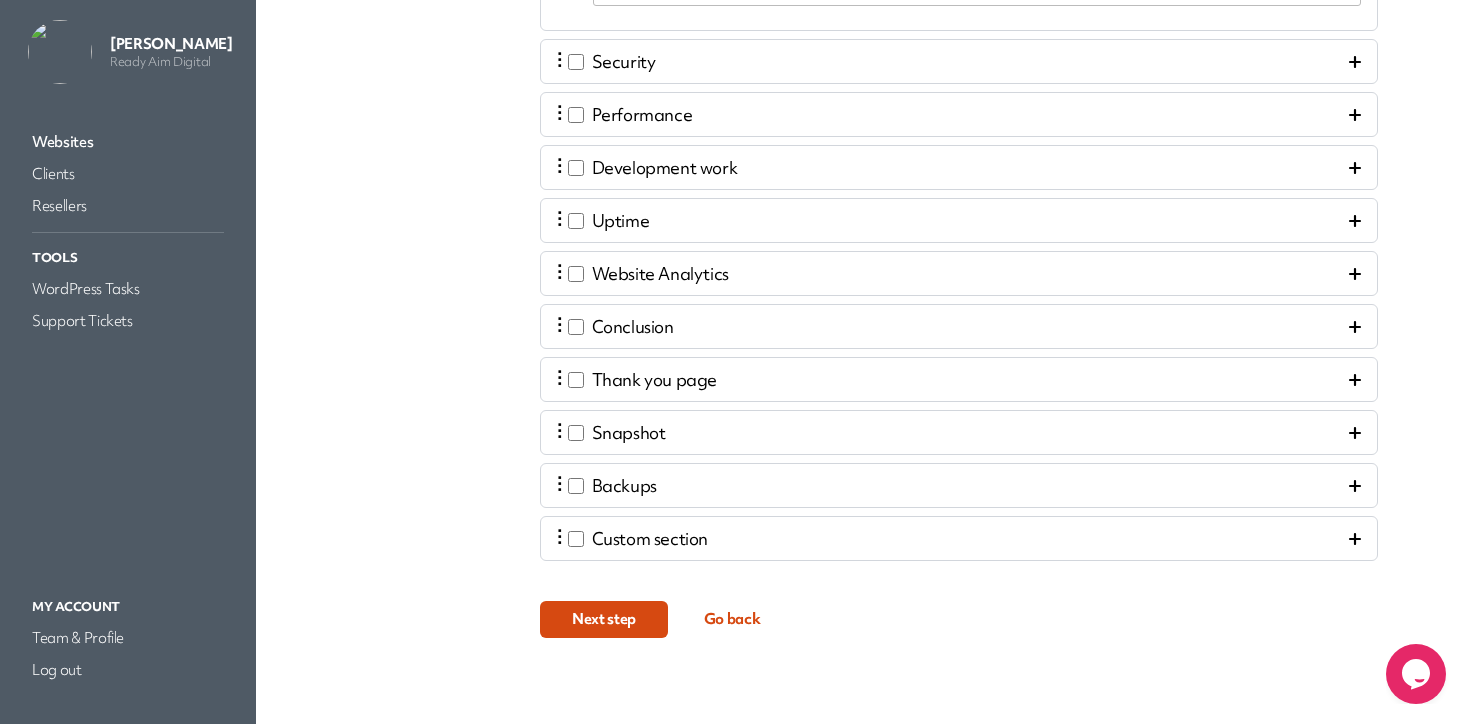 scroll, scrollTop: 1367, scrollLeft: 0, axis: vertical 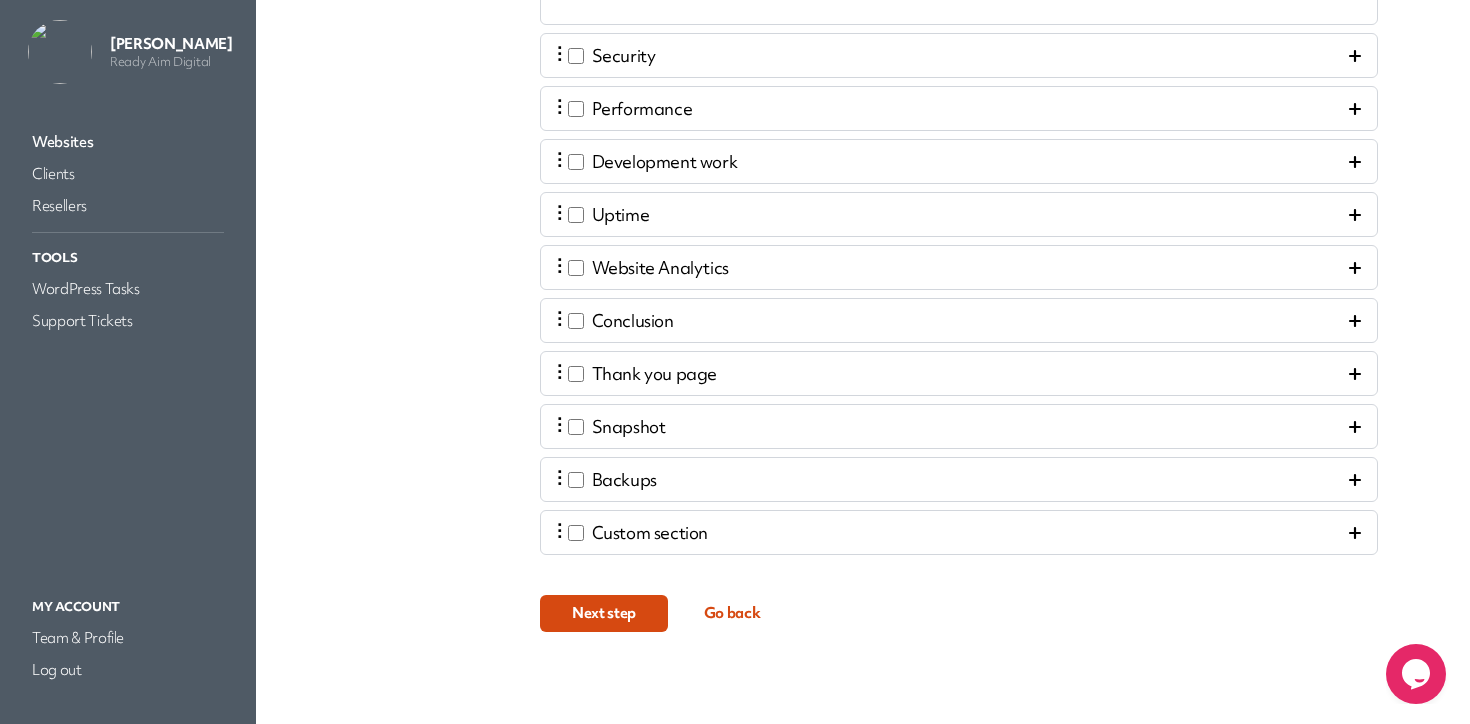 click on "Next step" at bounding box center [604, 613] 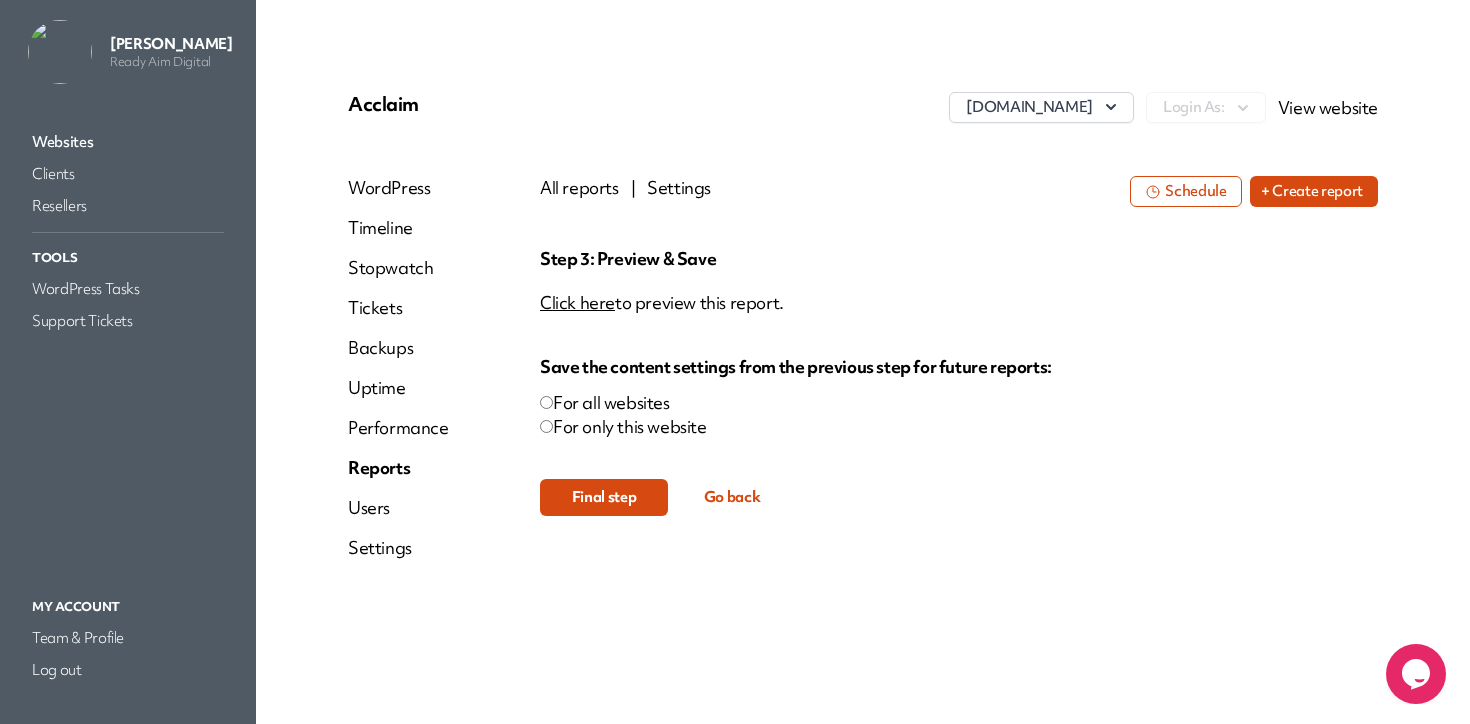scroll, scrollTop: 0, scrollLeft: 0, axis: both 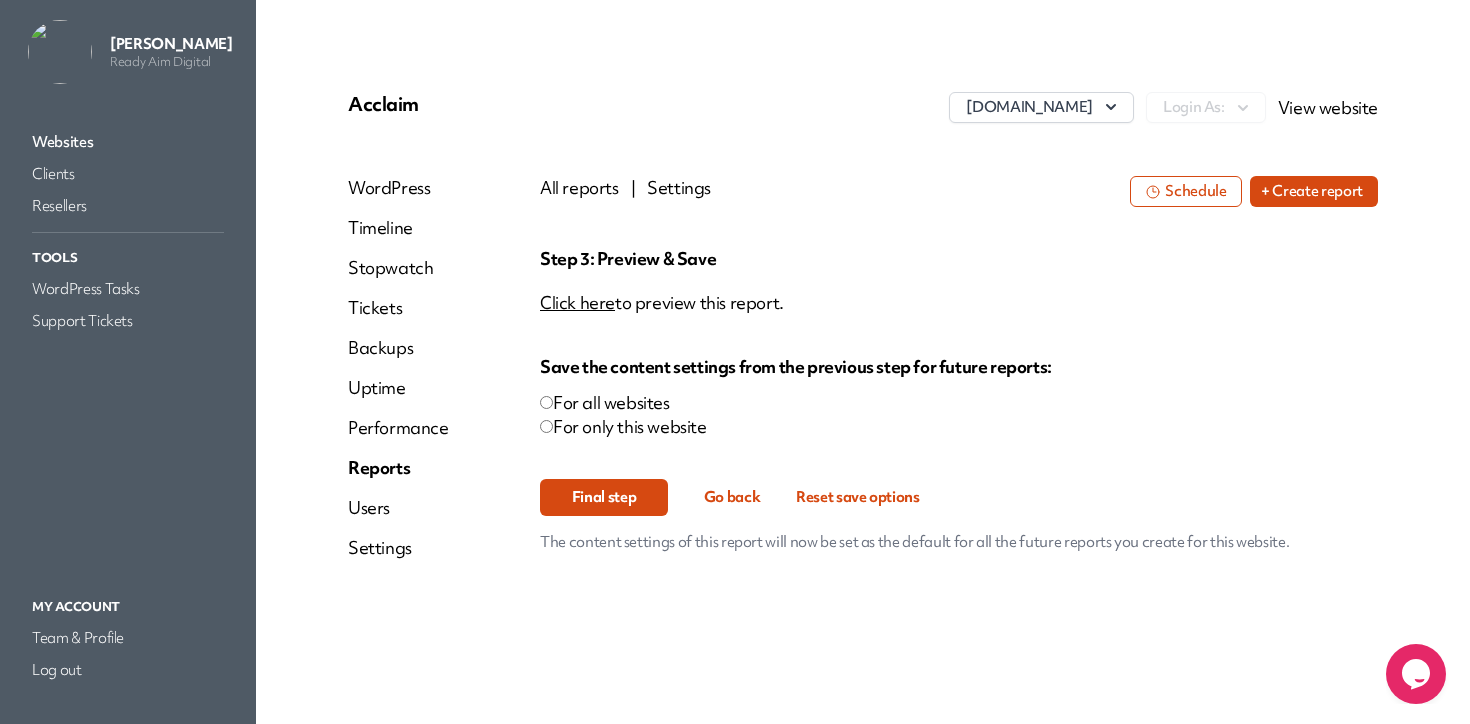 click on "Final step" at bounding box center (604, 497) 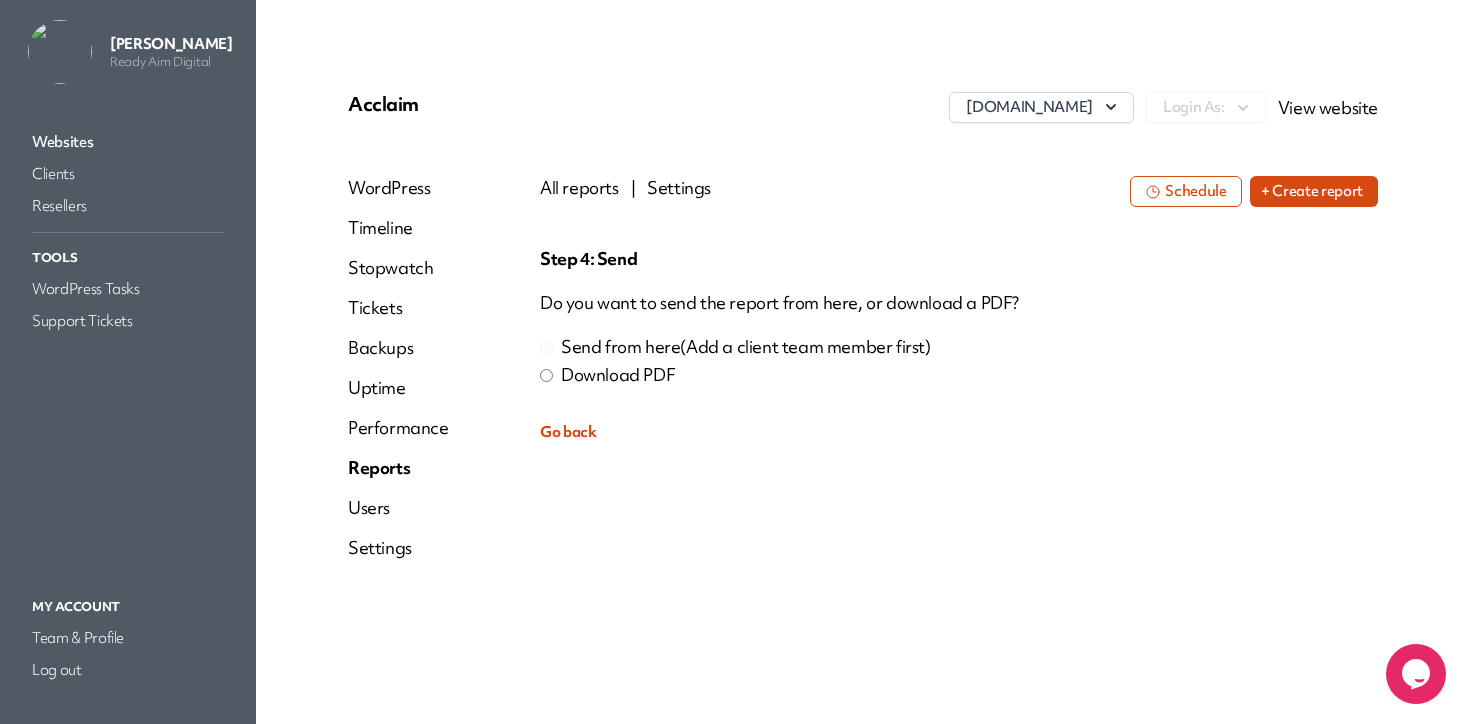 click on "Download PDF" at bounding box center (618, 375) 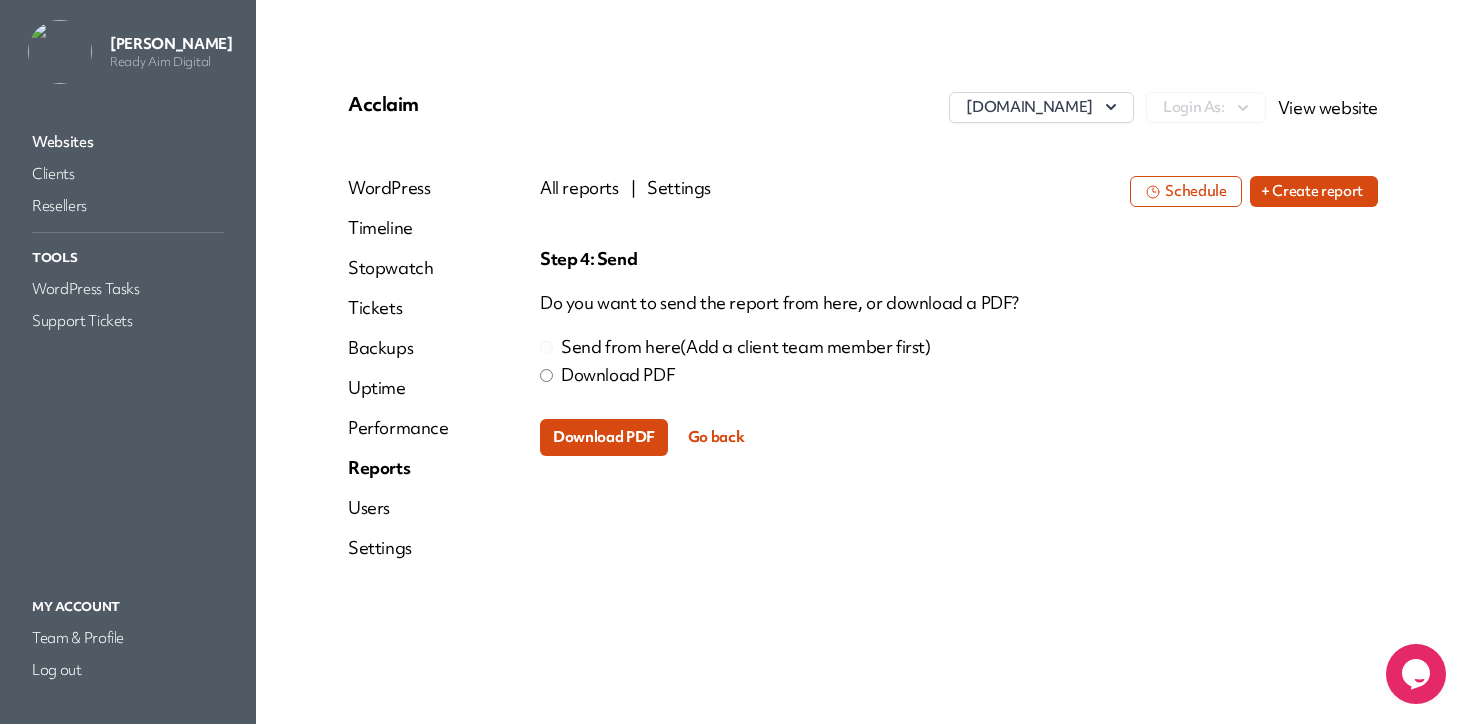 click on "Download PDF" at bounding box center (604, 437) 